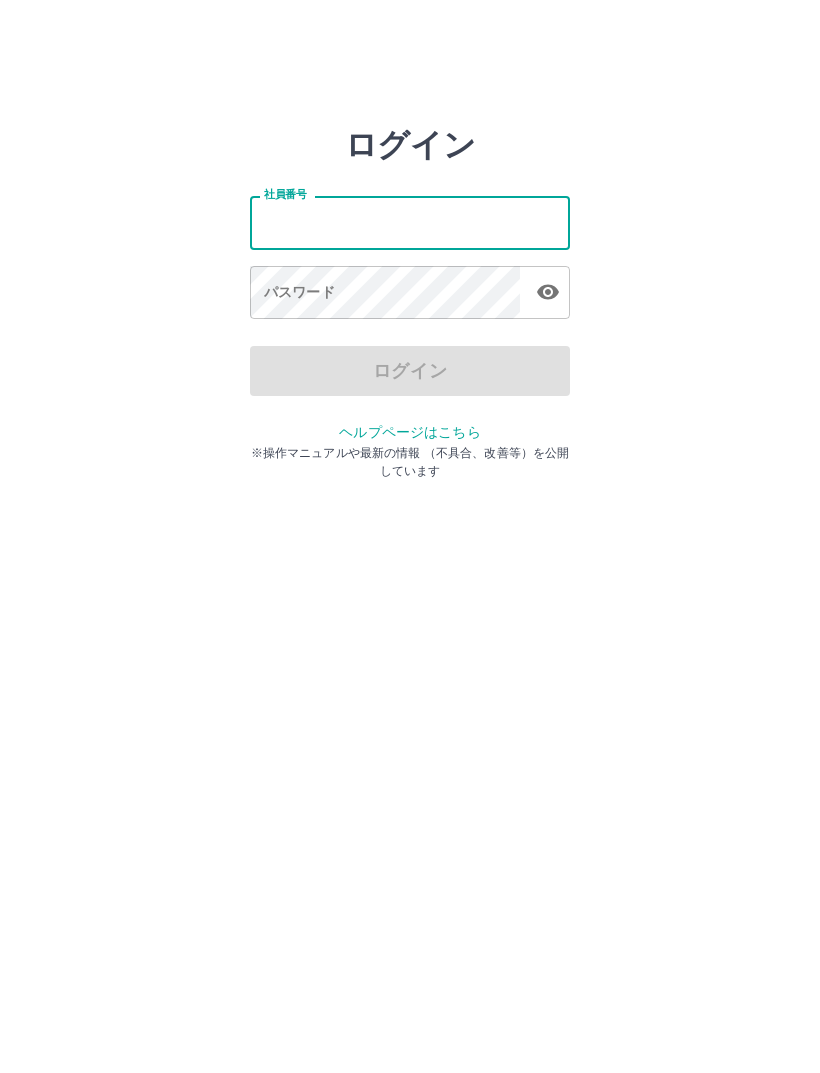 scroll, scrollTop: 0, scrollLeft: 0, axis: both 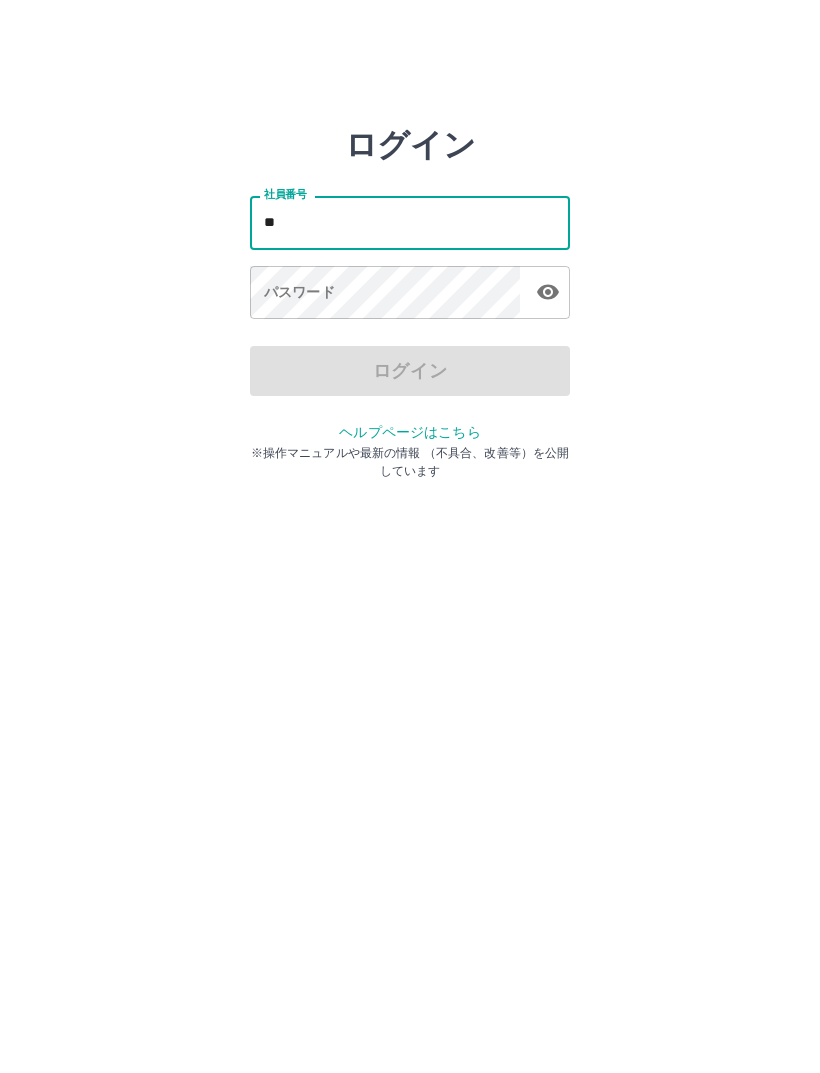 type on "*" 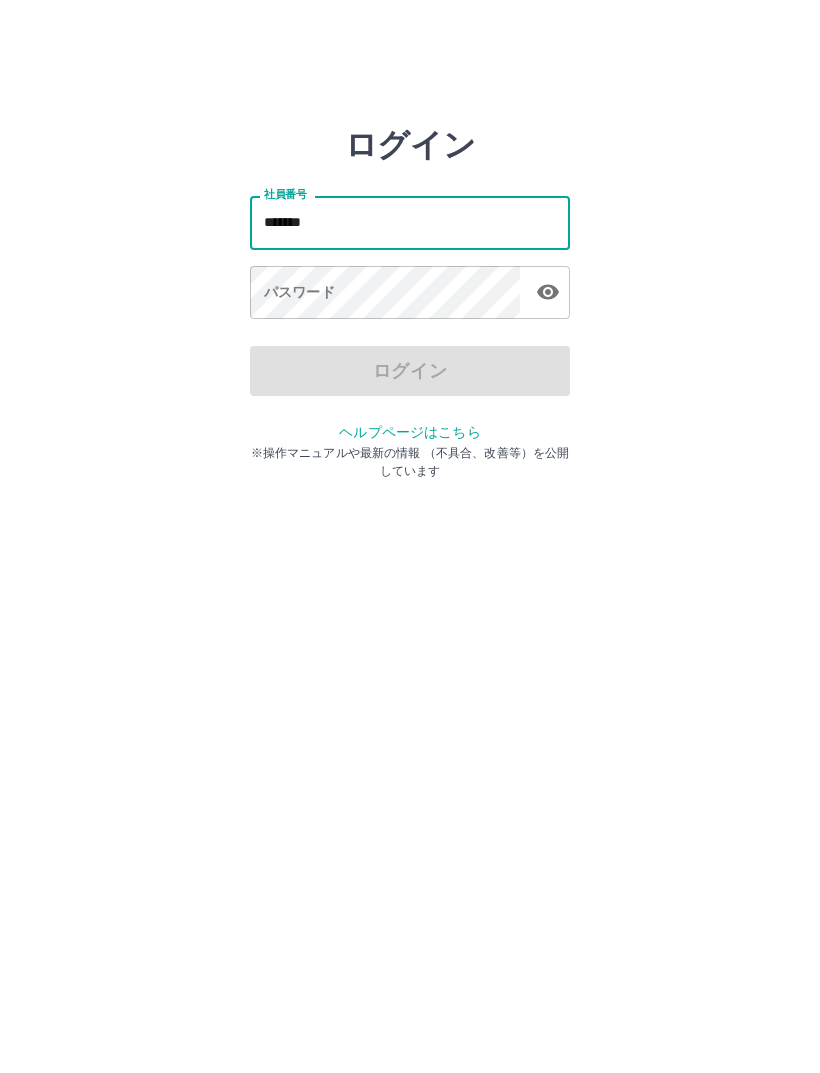 type on "*******" 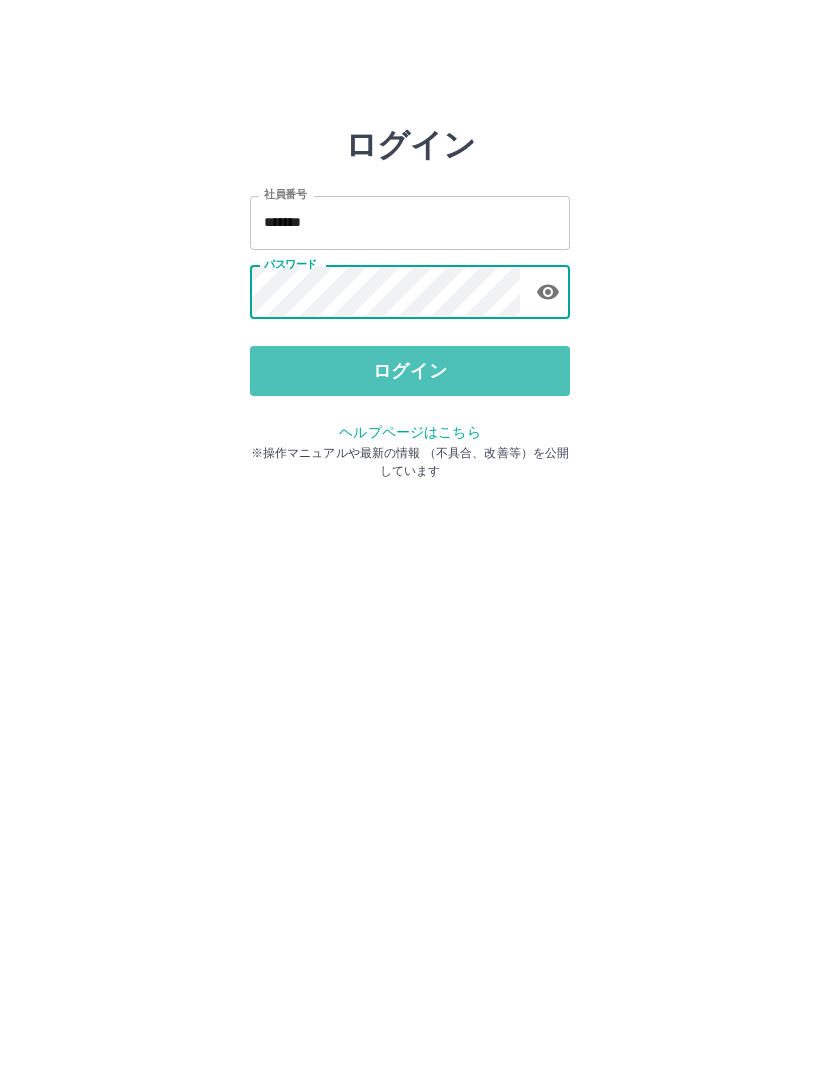 click on "ログイン" at bounding box center (410, 371) 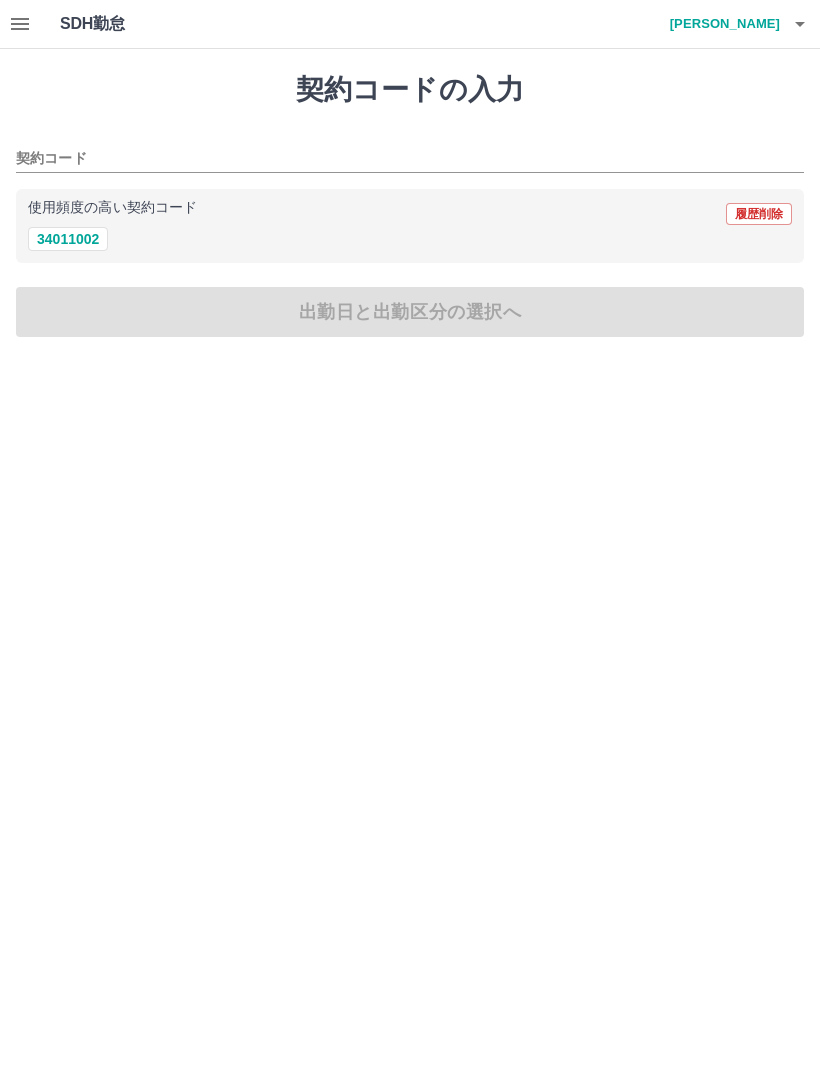 scroll, scrollTop: 0, scrollLeft: 0, axis: both 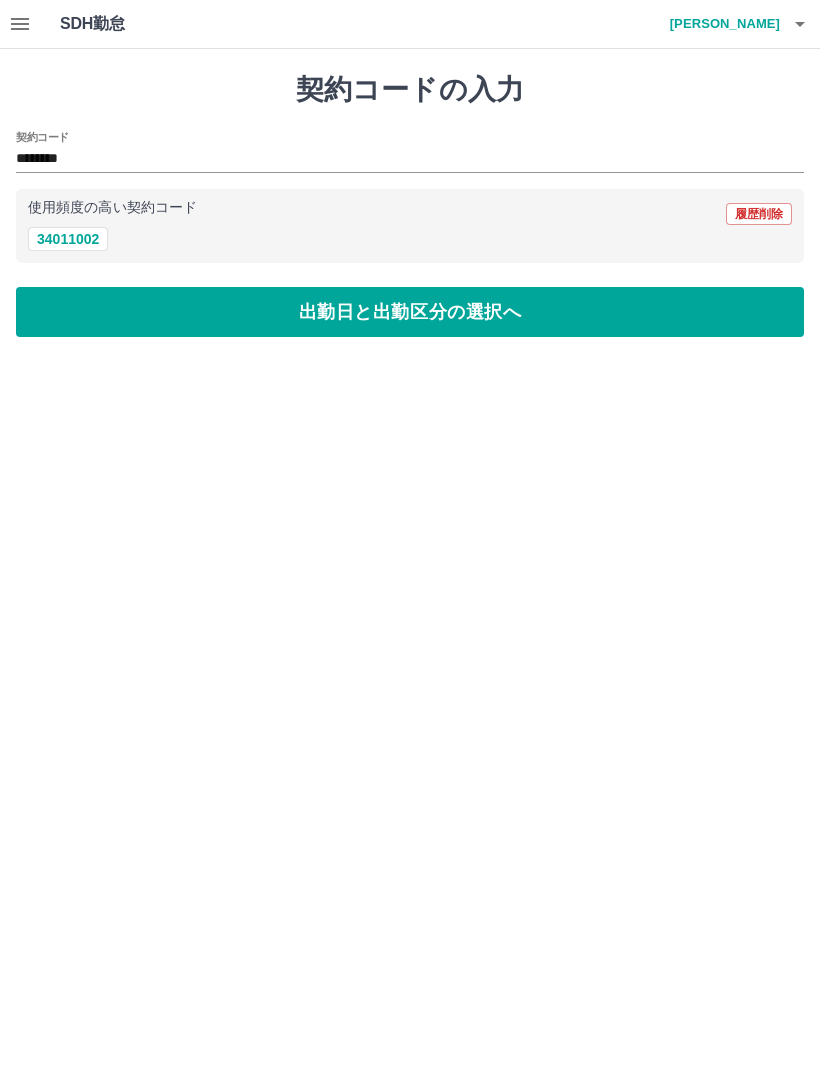 click on "出勤日と出勤区分の選択へ" at bounding box center (410, 312) 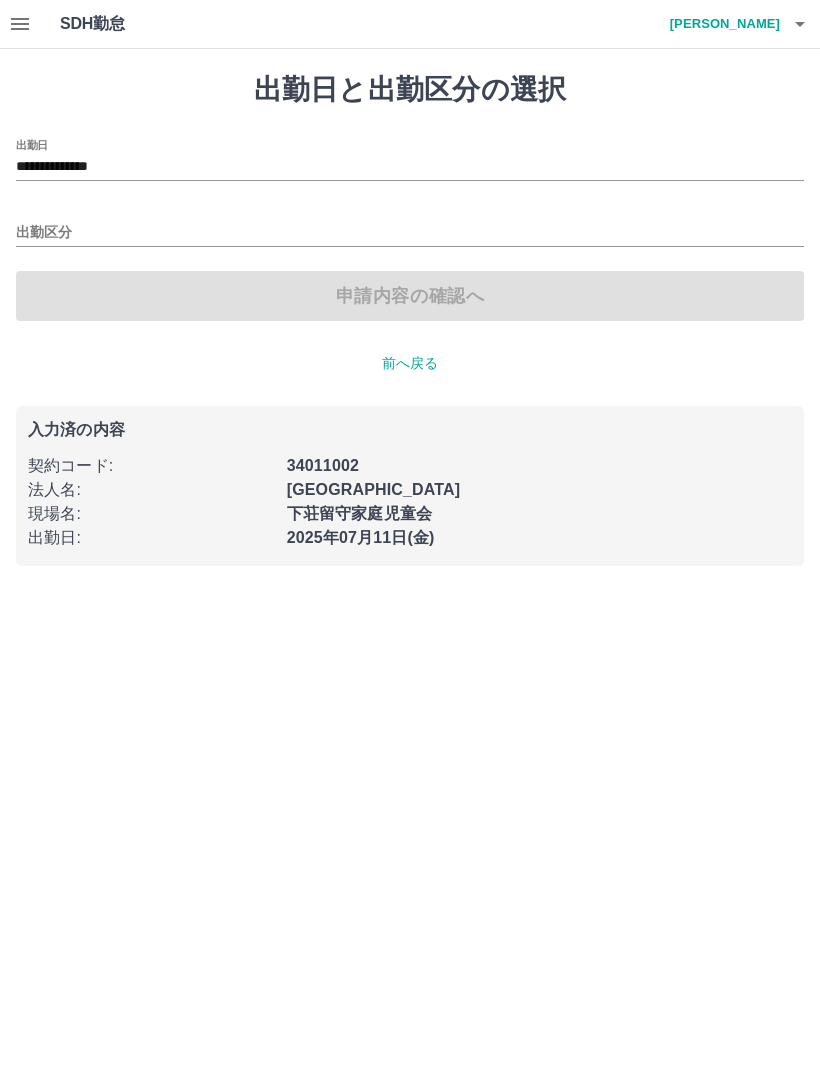 click on "出勤区分" at bounding box center [410, 233] 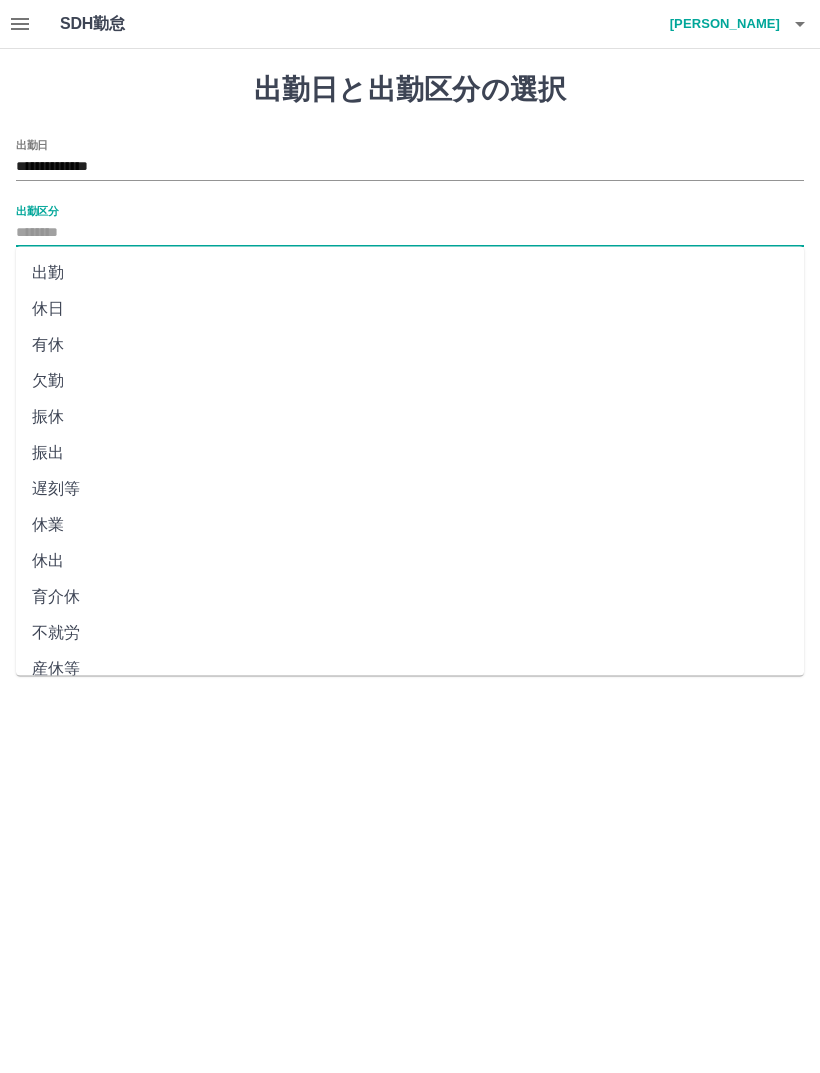 click on "出勤" at bounding box center [410, 273] 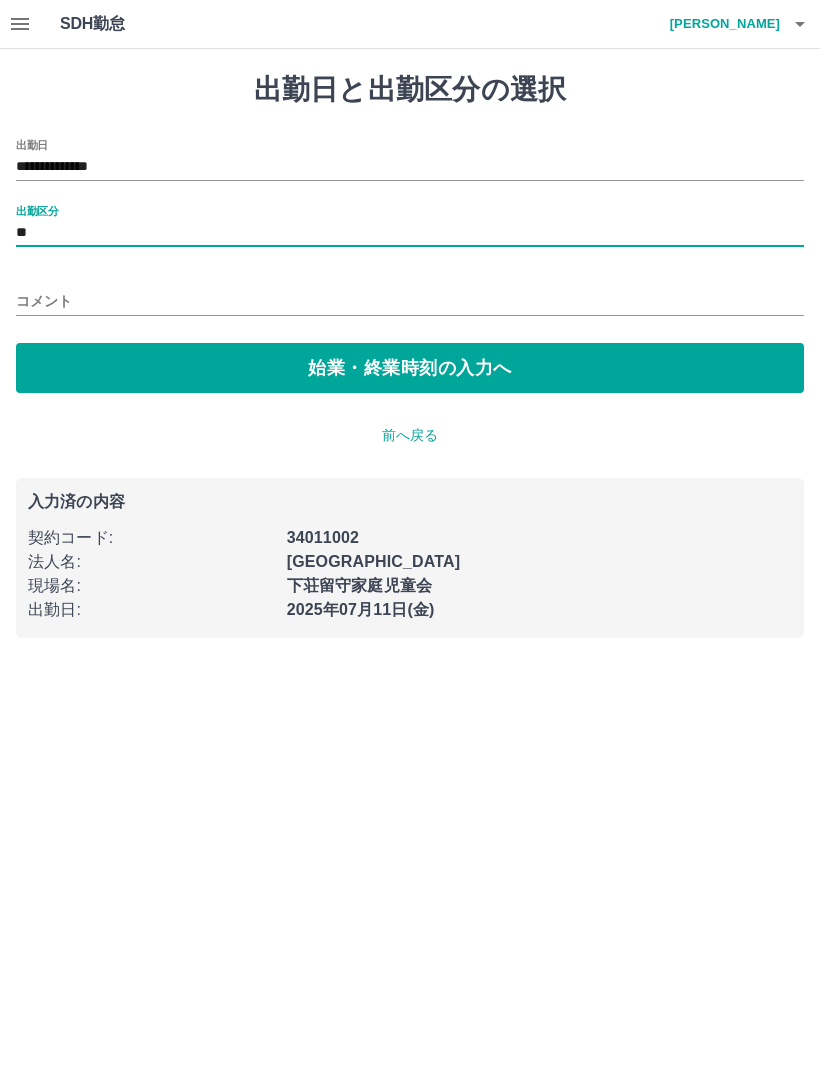 click on "始業・終業時刻の入力へ" at bounding box center (410, 368) 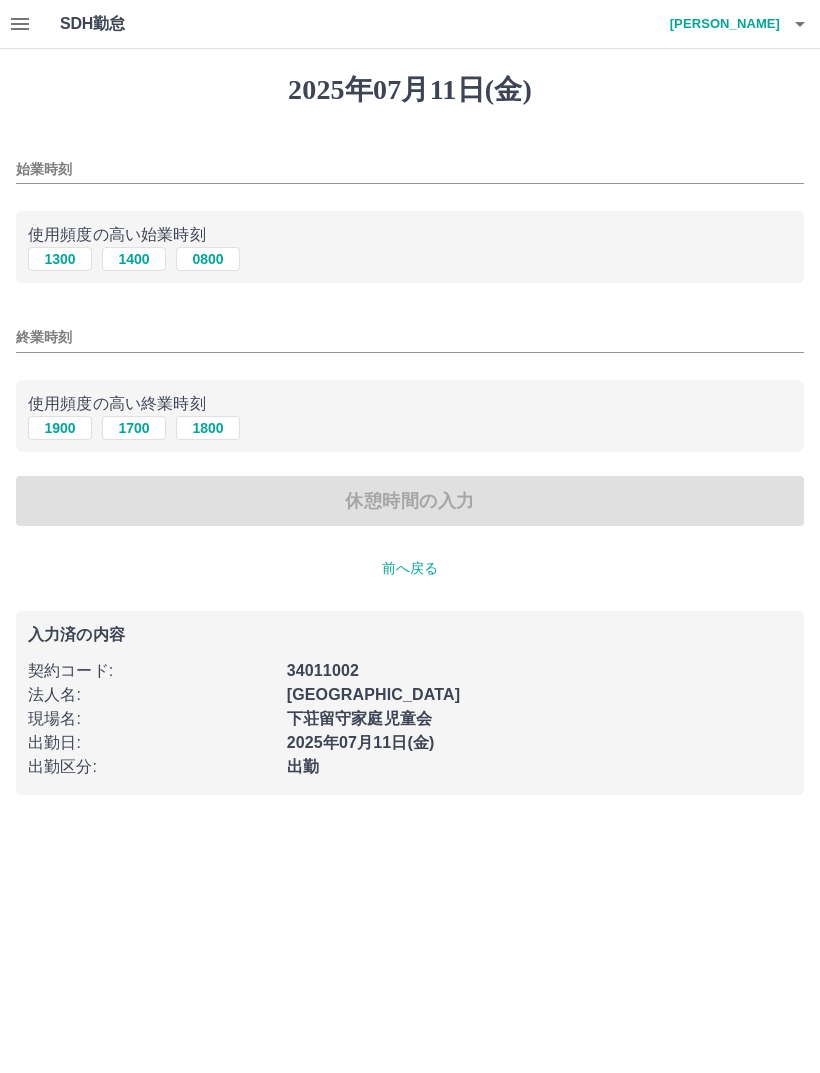 click on "1400" at bounding box center [134, 259] 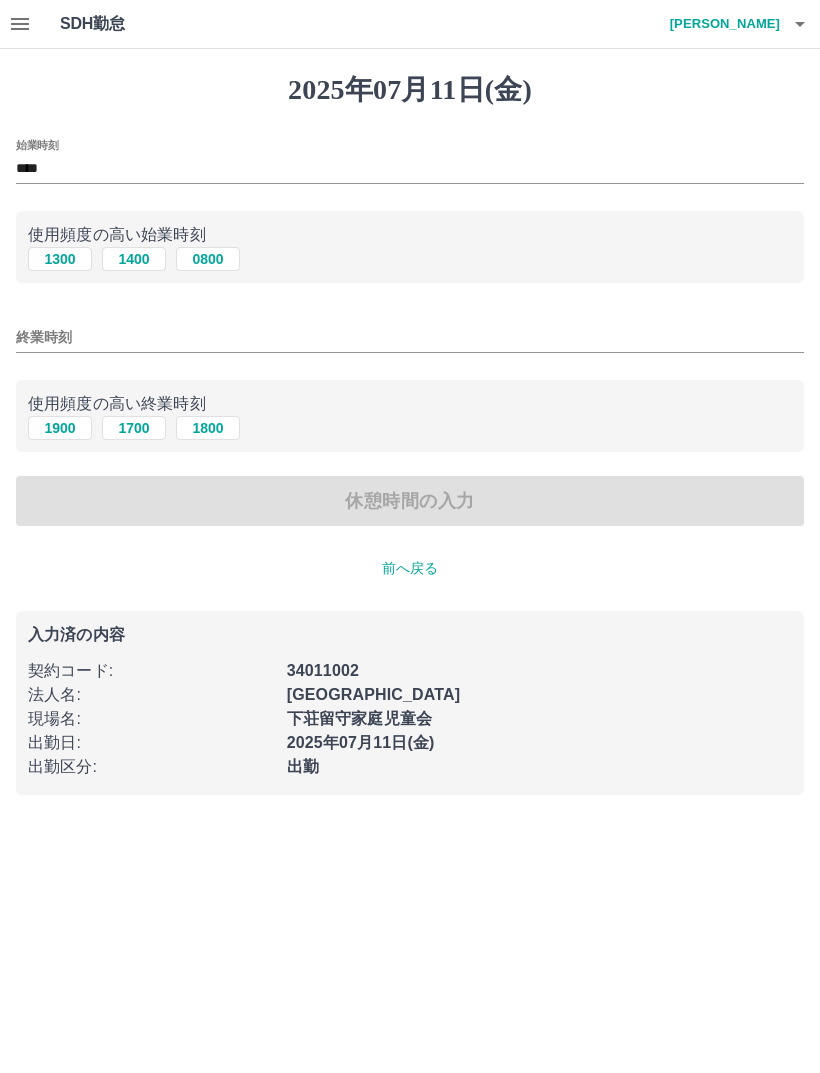 click on "1900" at bounding box center [60, 428] 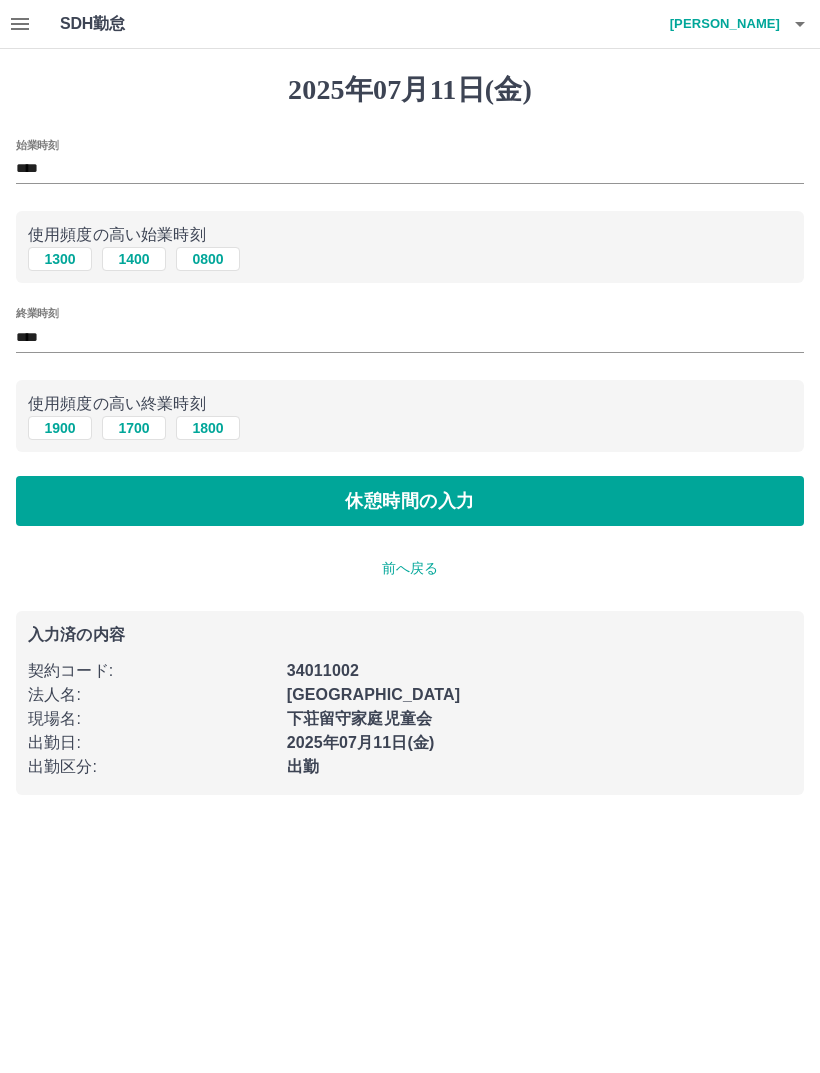 click on "休憩時間の入力" at bounding box center [410, 501] 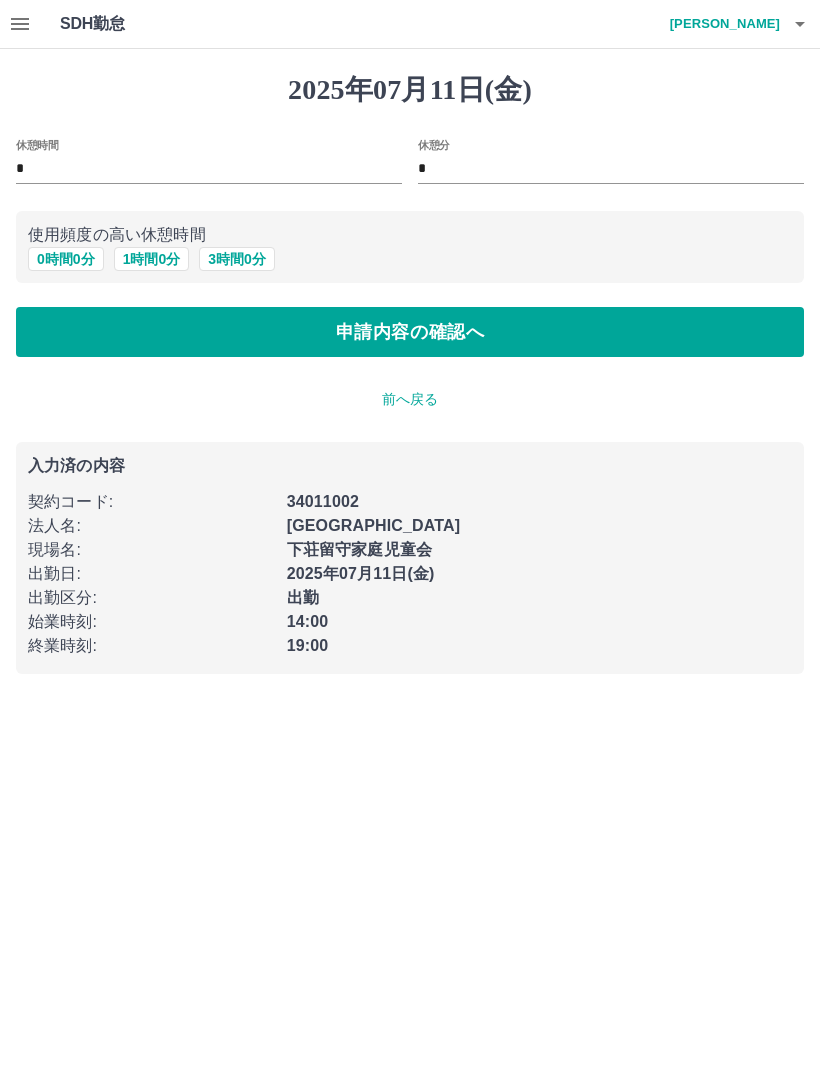 click on "申請内容の確認へ" at bounding box center [410, 332] 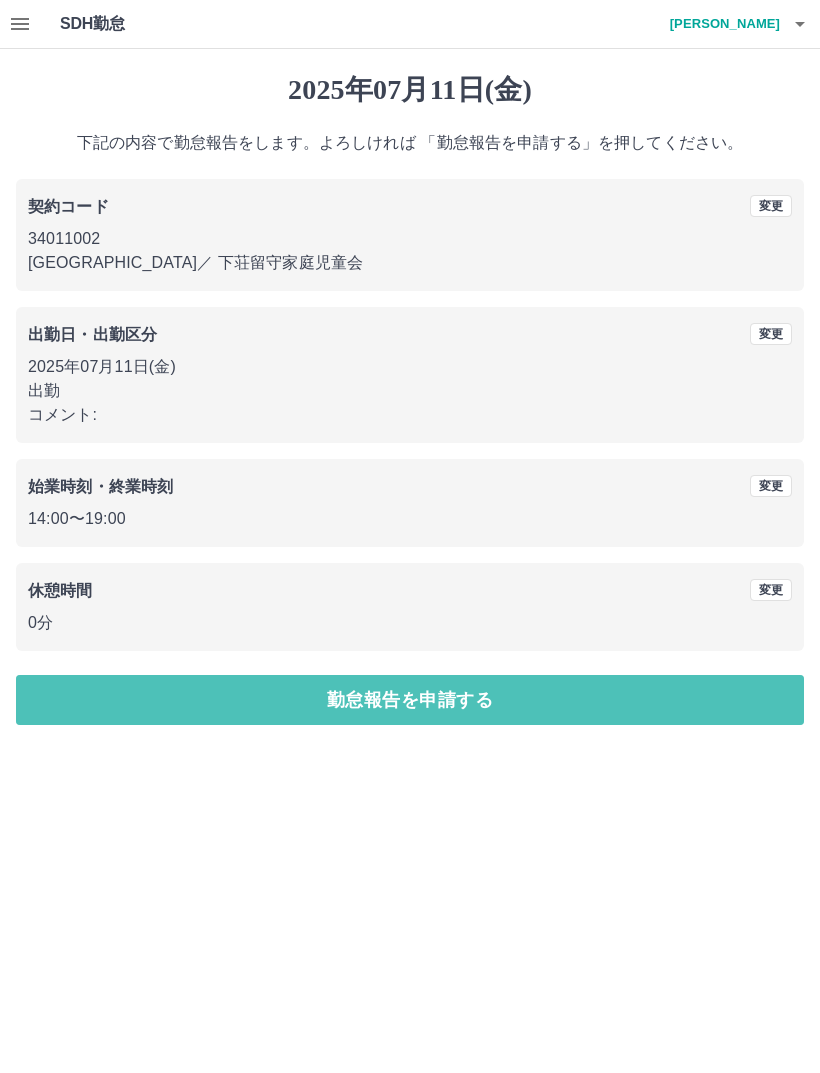 click on "勤怠報告を申請する" at bounding box center [410, 700] 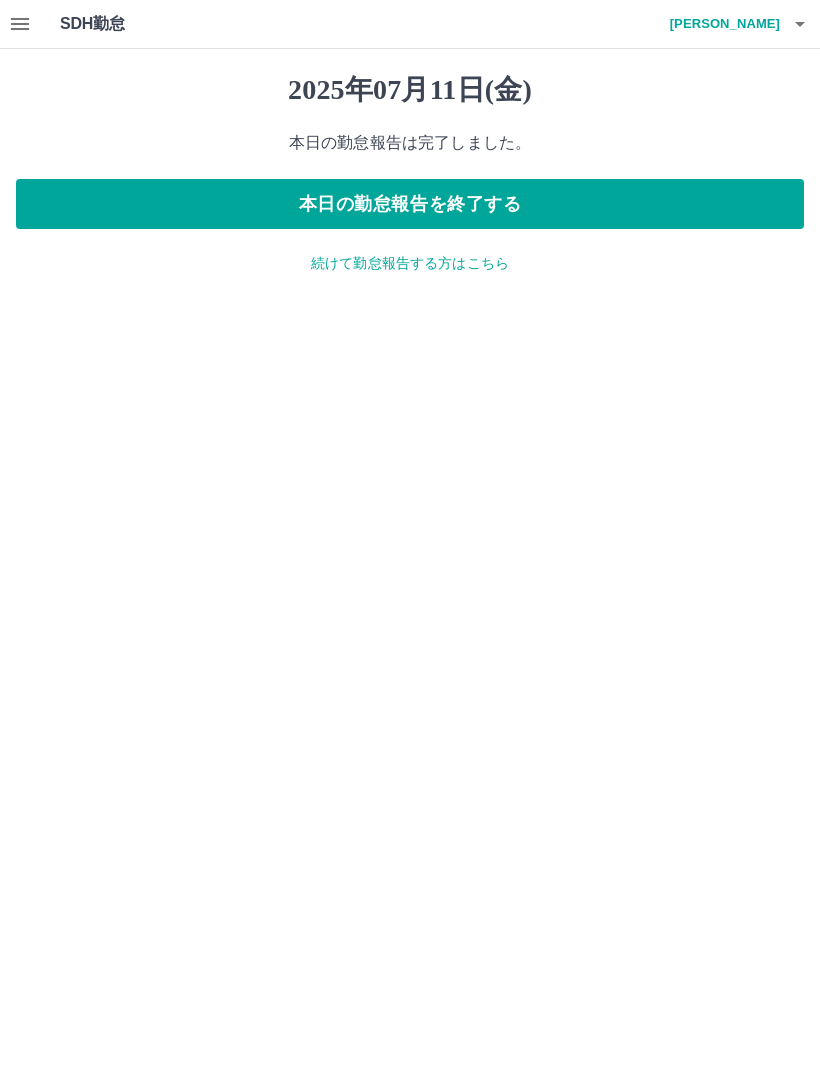 click on "本日の勤怠報告を終了する" at bounding box center (410, 204) 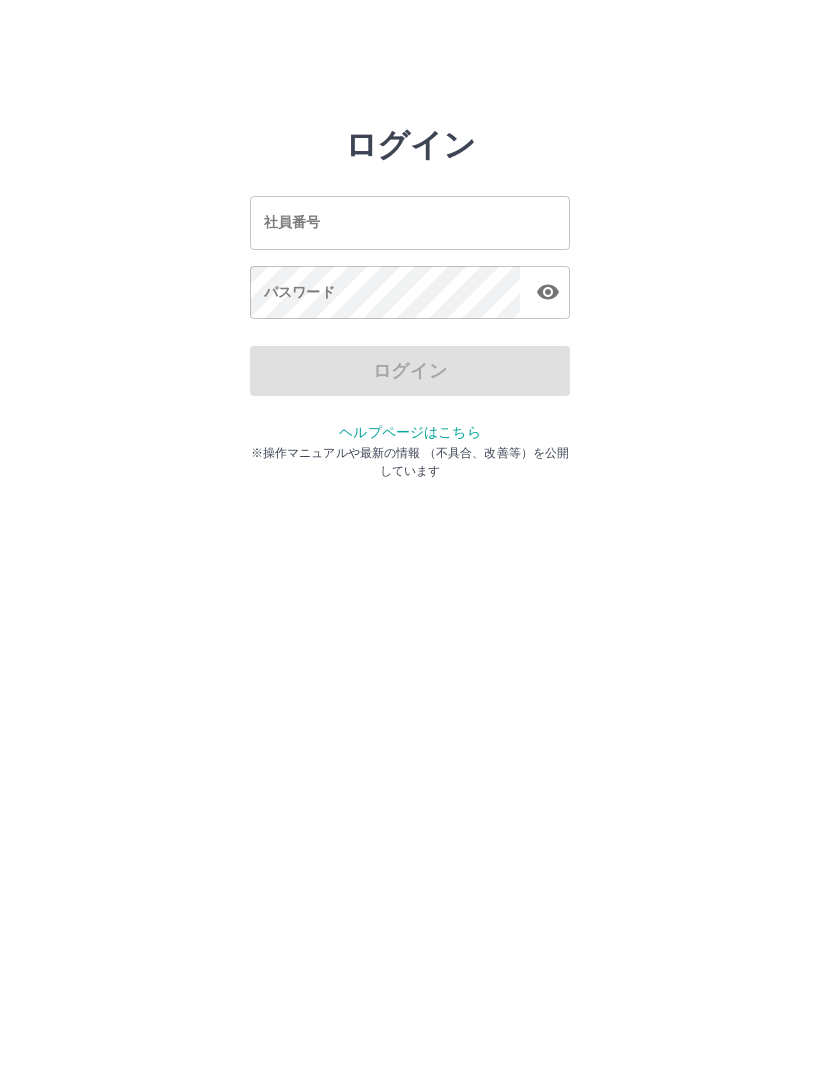 scroll, scrollTop: 0, scrollLeft: 0, axis: both 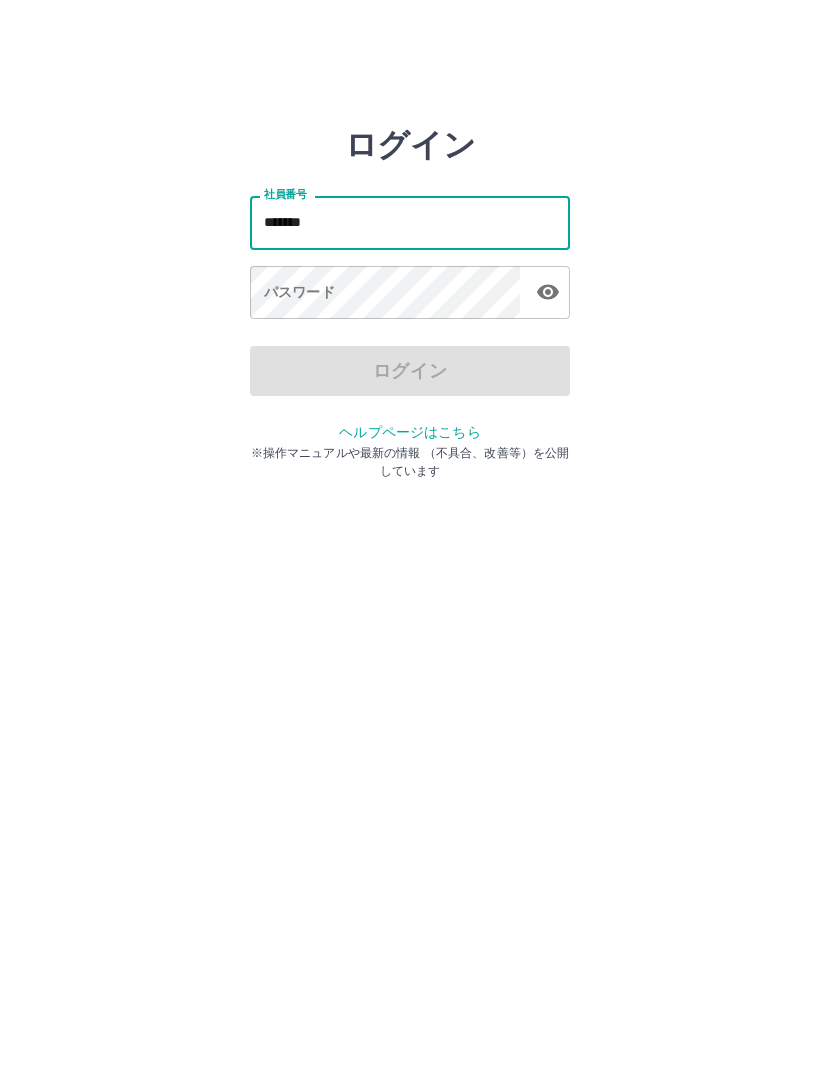 type on "*******" 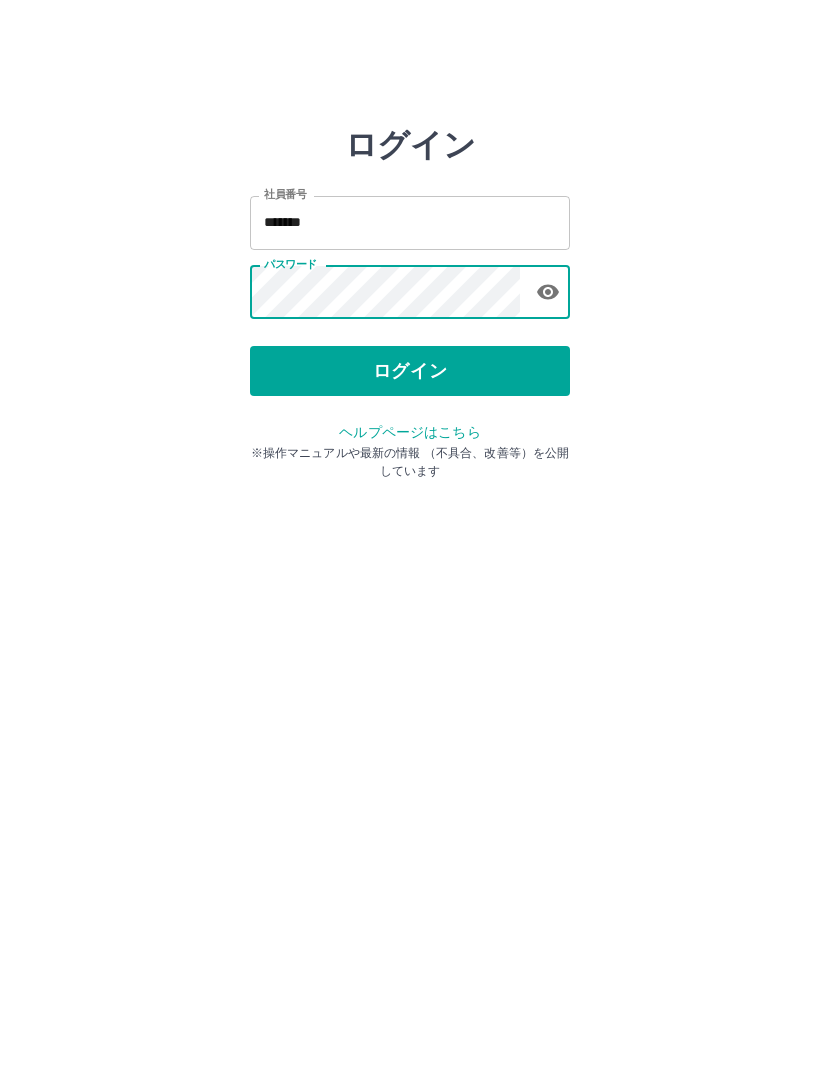 click on "ログイン" at bounding box center (410, 371) 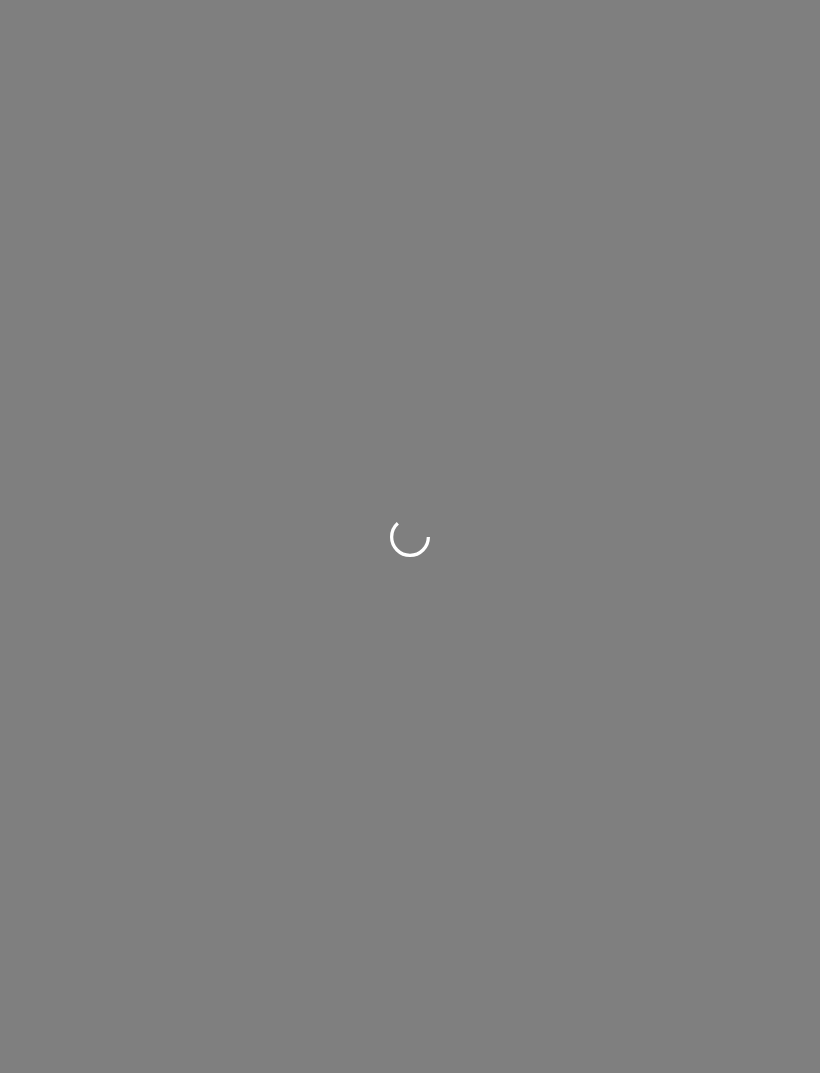 scroll, scrollTop: 0, scrollLeft: 0, axis: both 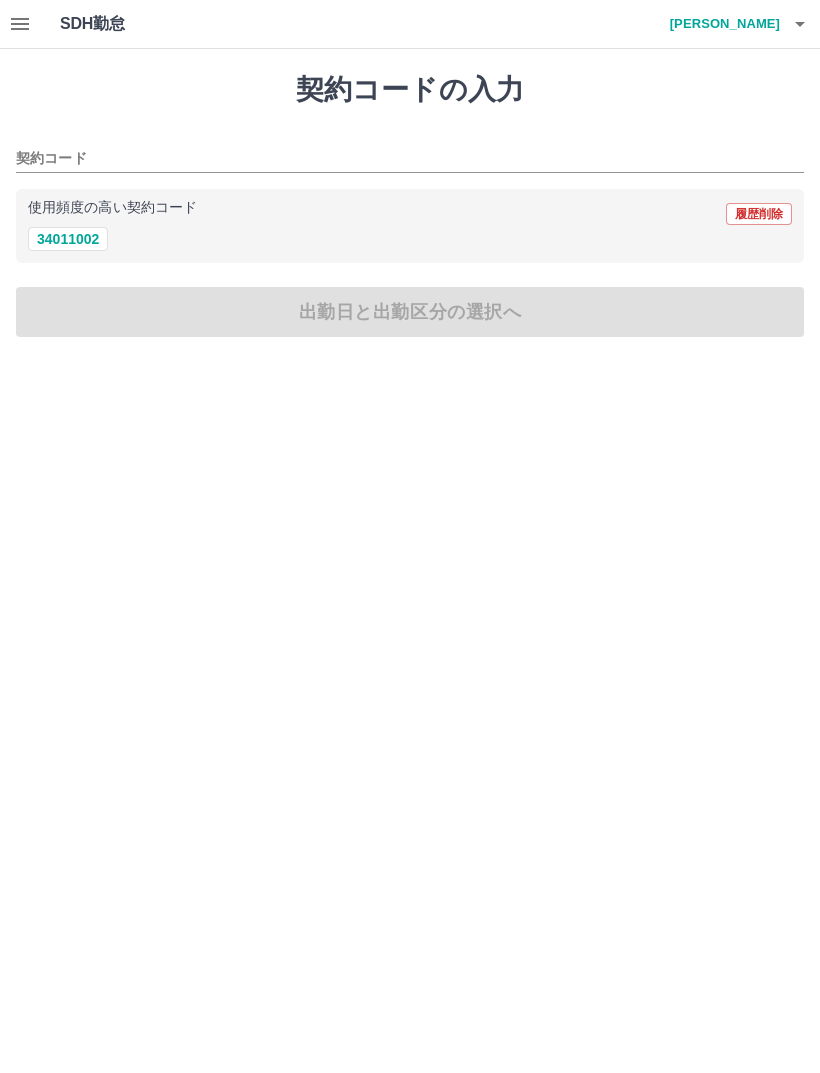 click on "34011002" at bounding box center [68, 239] 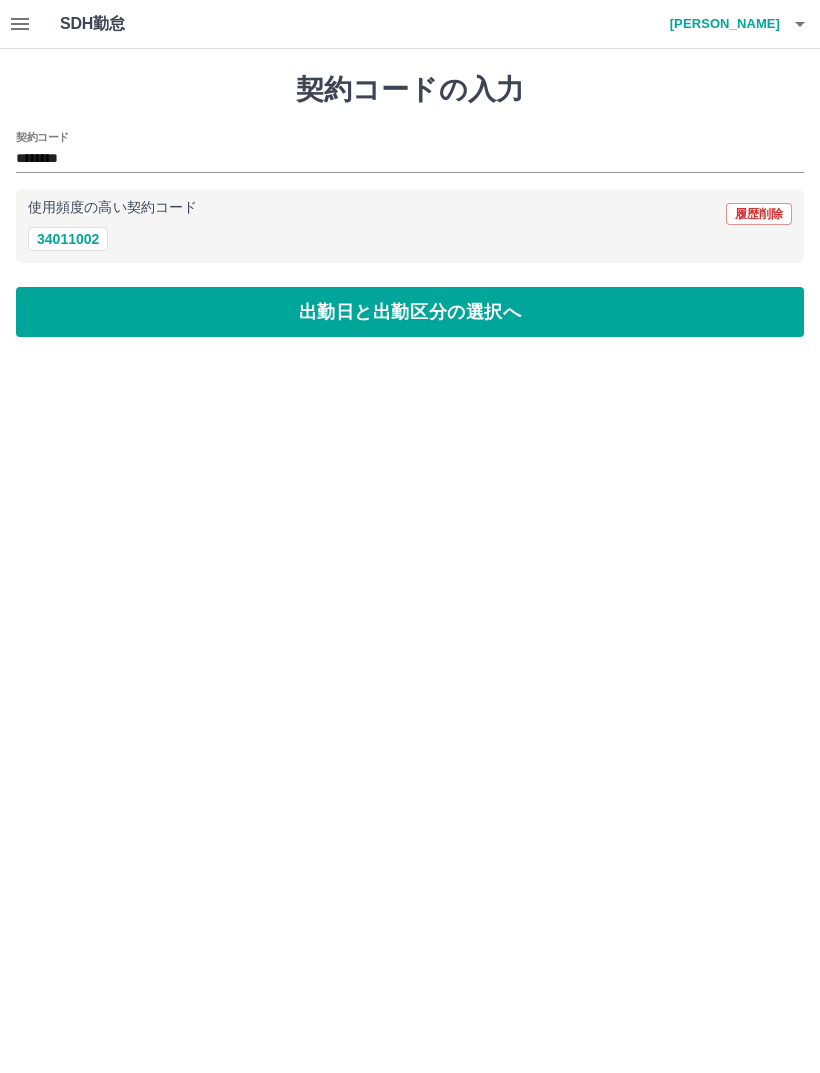 type on "********" 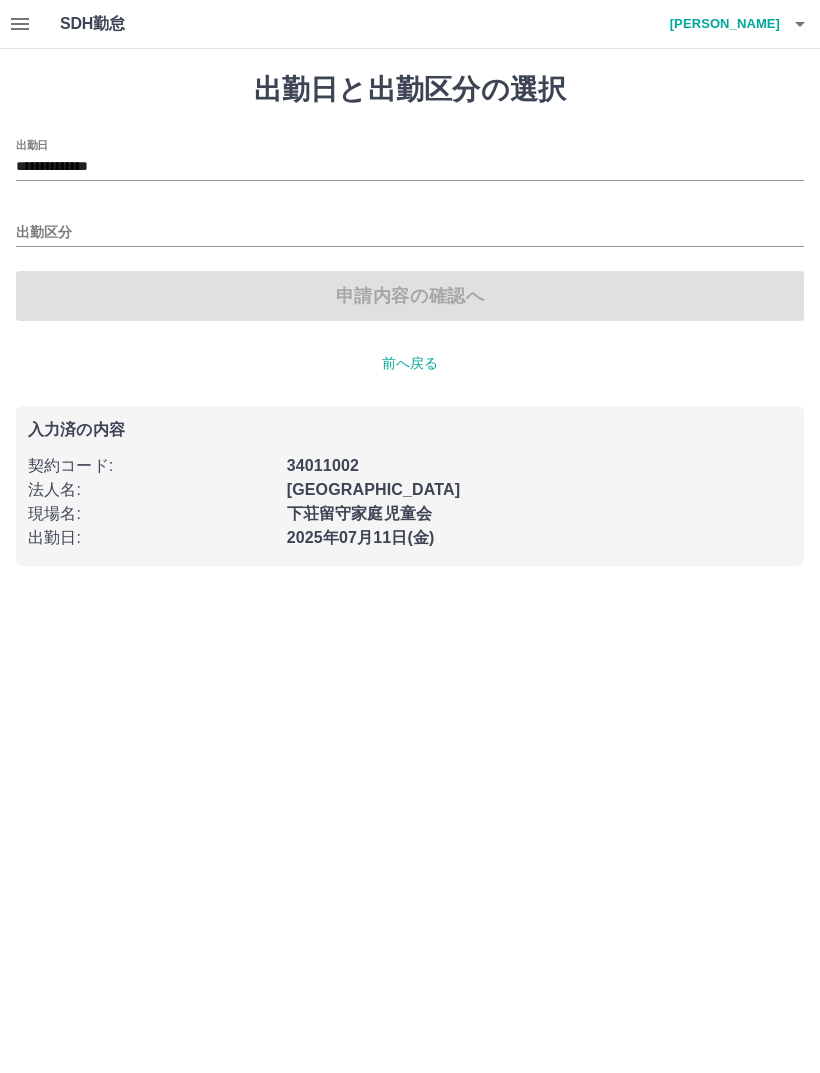 click on "出勤区分" at bounding box center [410, 233] 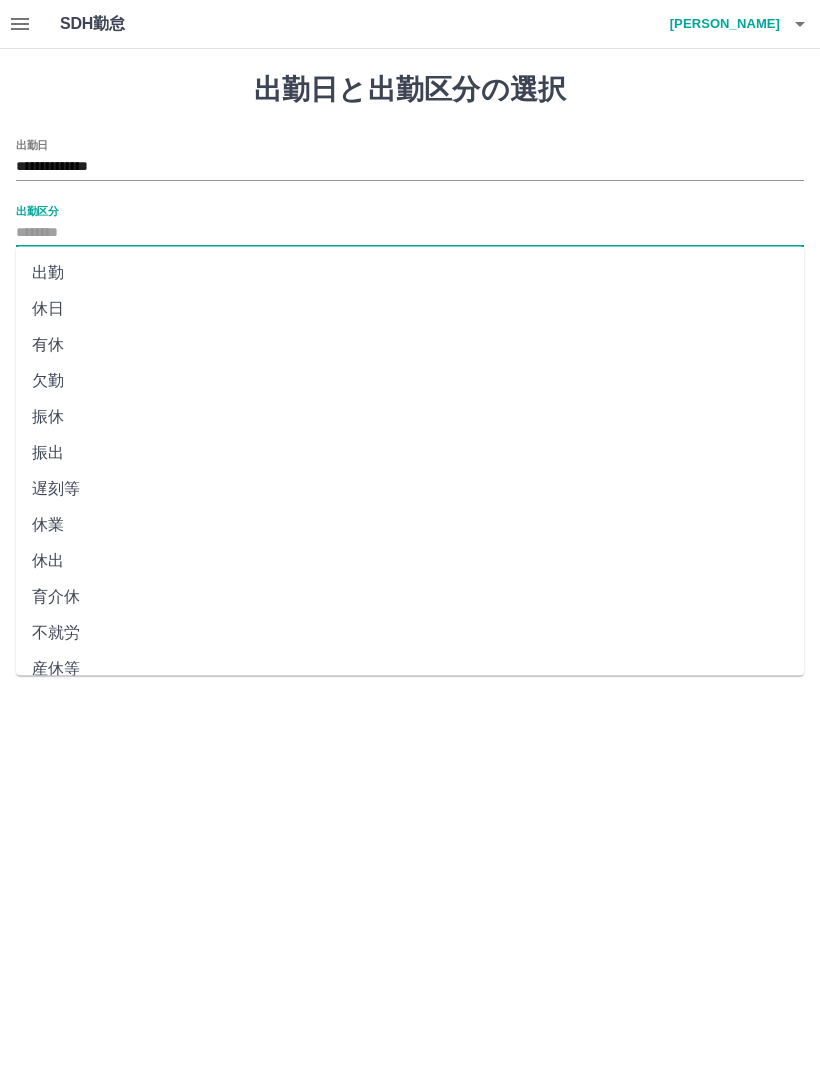 click on "出勤" at bounding box center (410, 273) 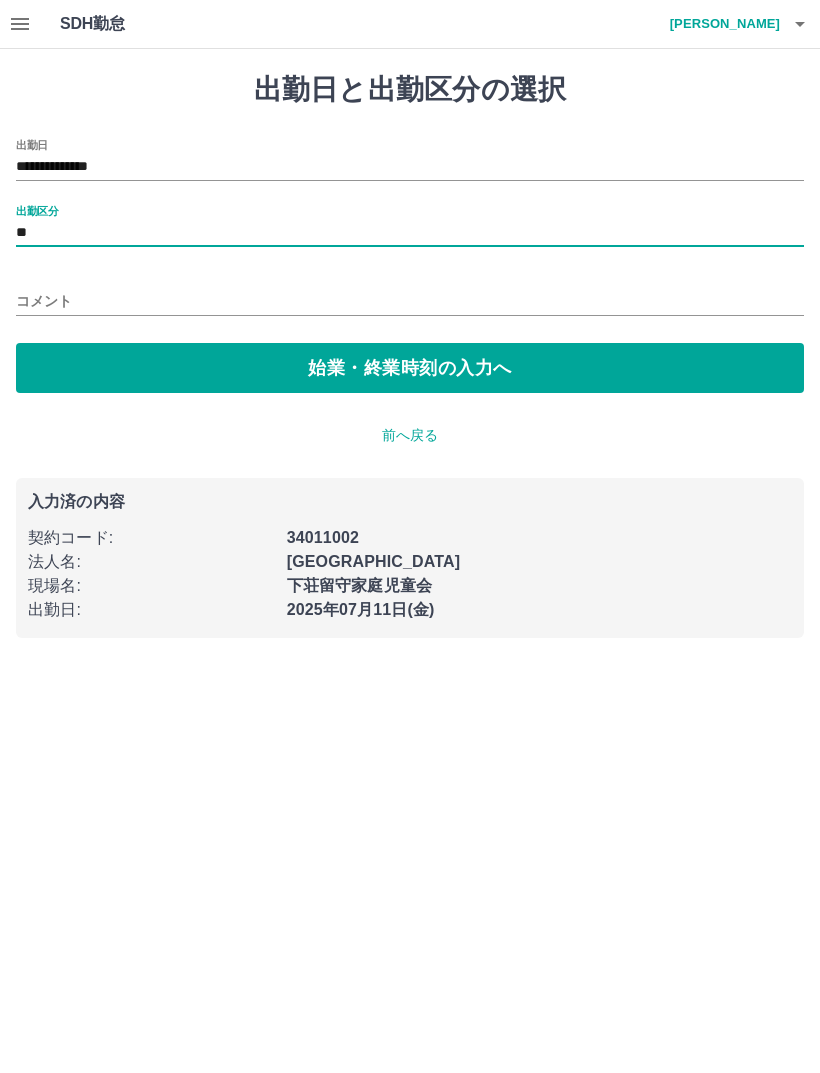 click on "始業・終業時刻の入力へ" at bounding box center [410, 368] 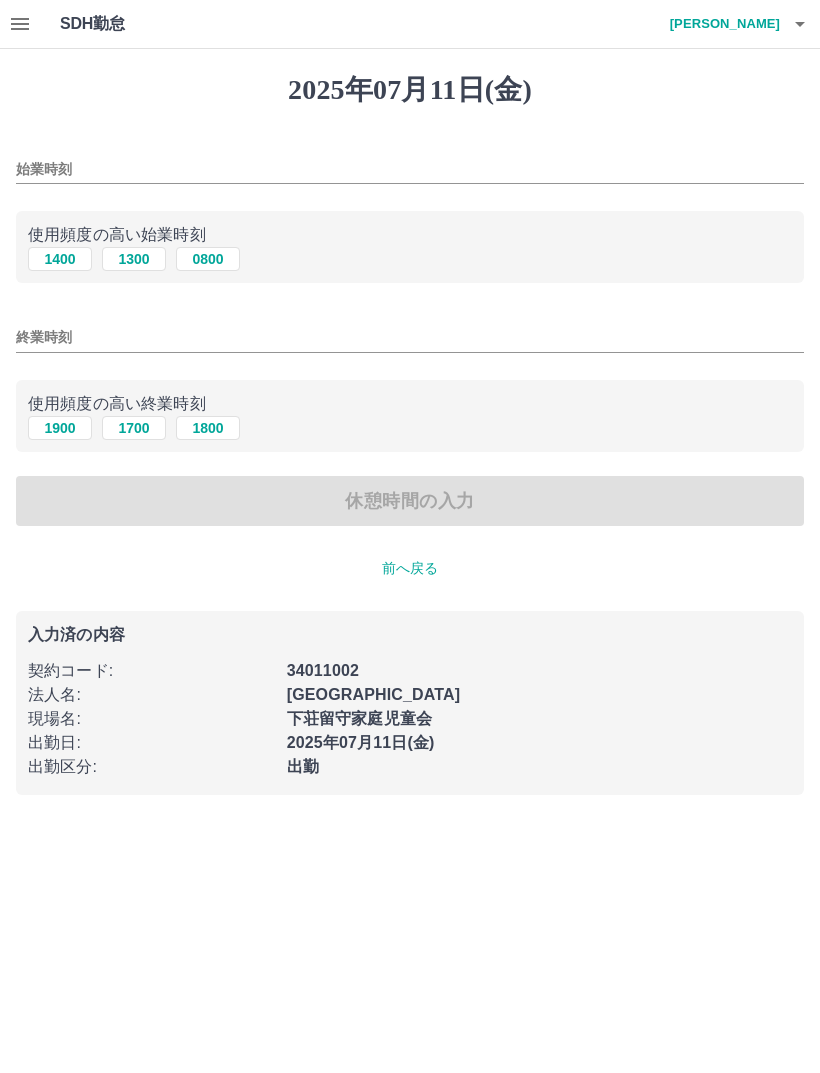 click on "1400" at bounding box center [60, 259] 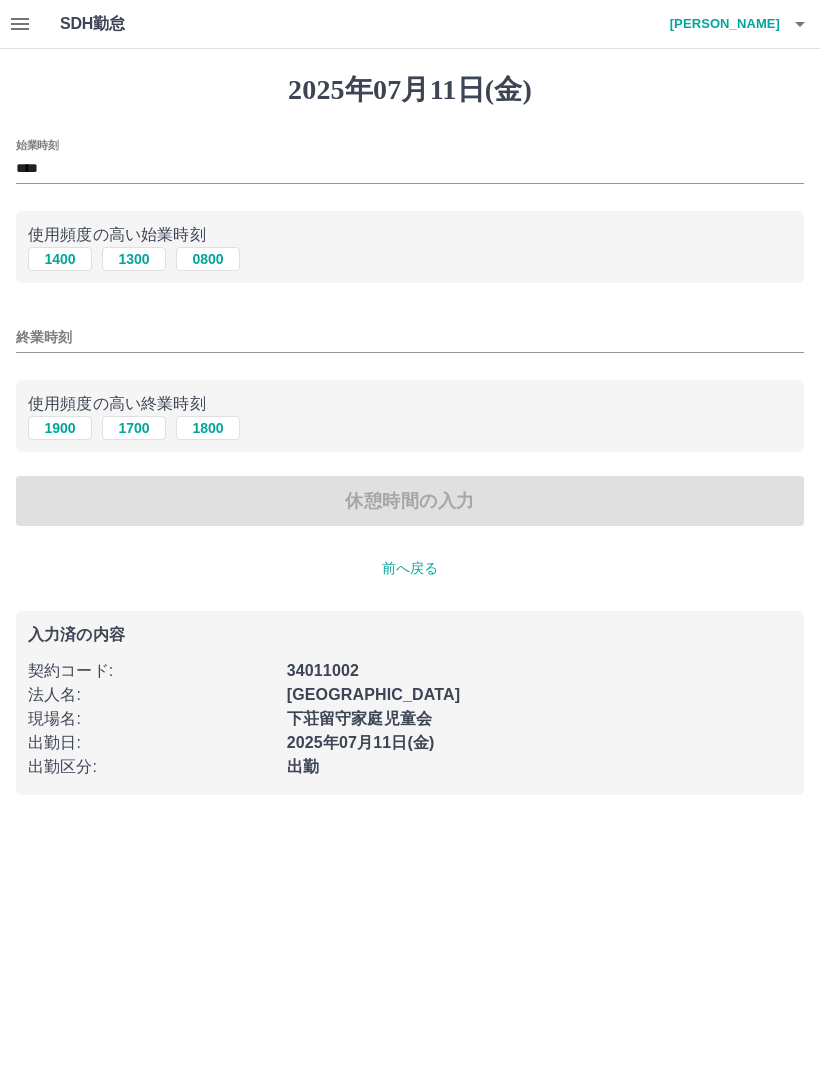 click on "1700" at bounding box center (134, 428) 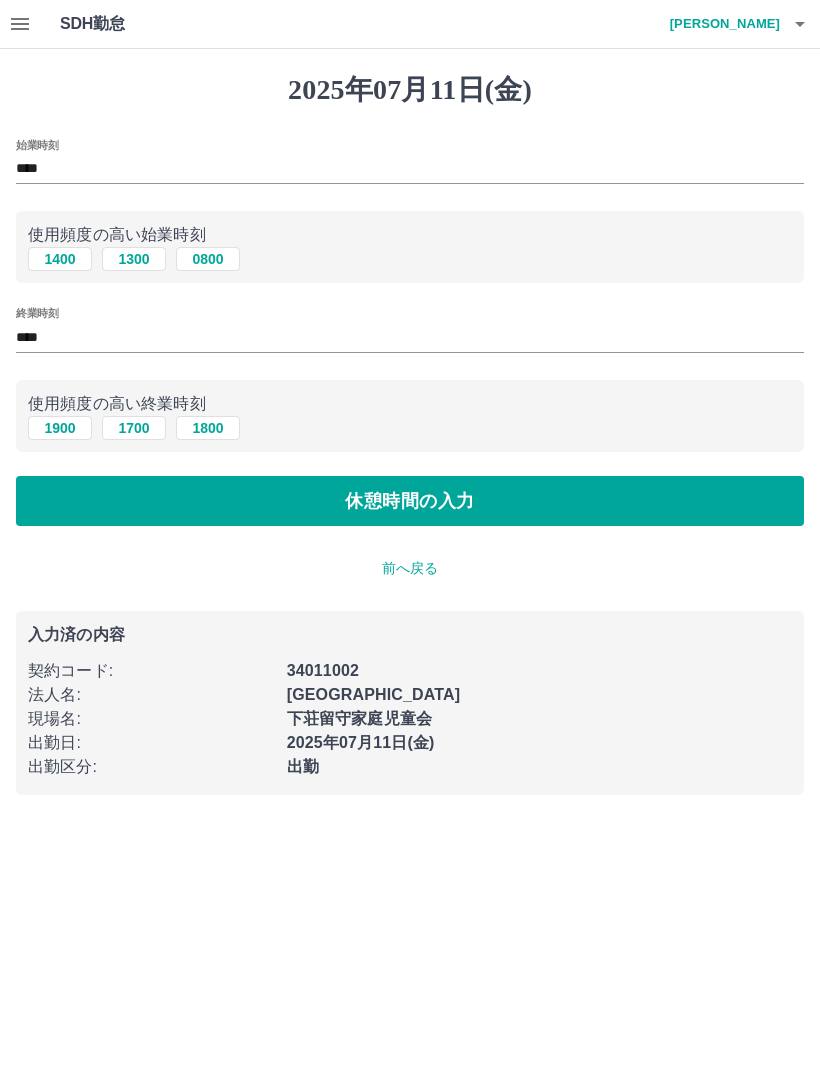 click on "休憩時間の入力" at bounding box center [410, 501] 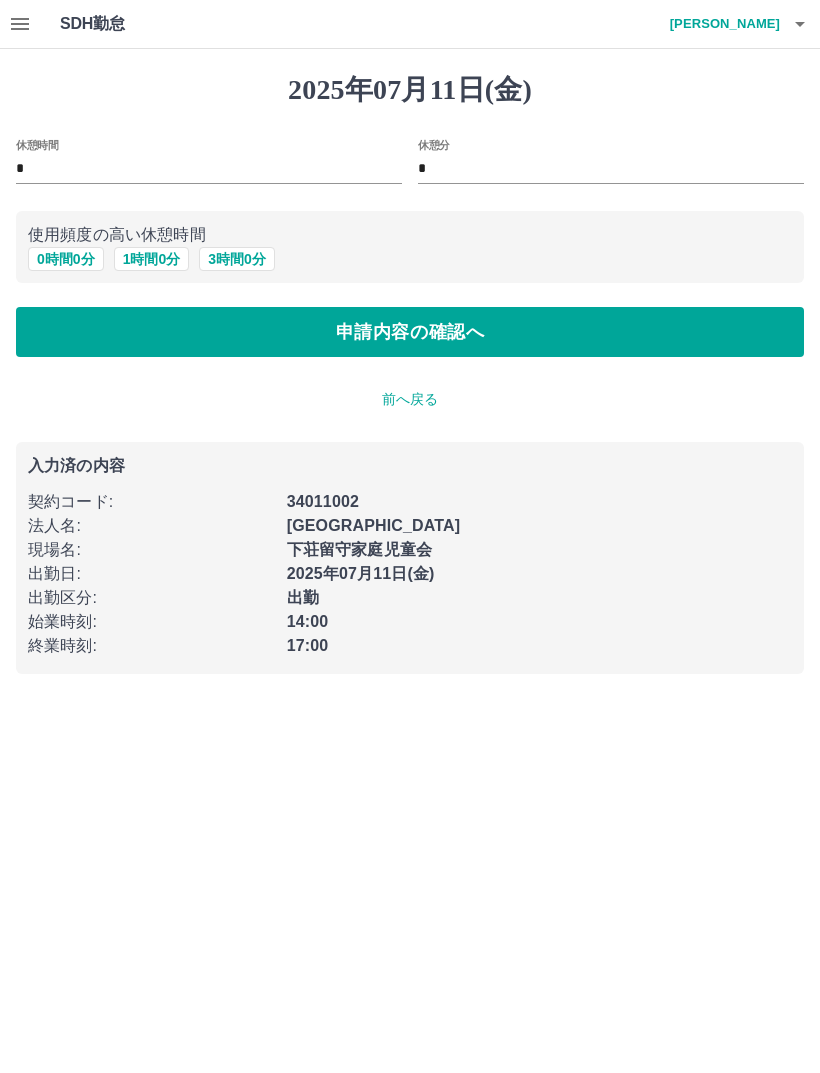 click on "申請内容の確認へ" at bounding box center (410, 332) 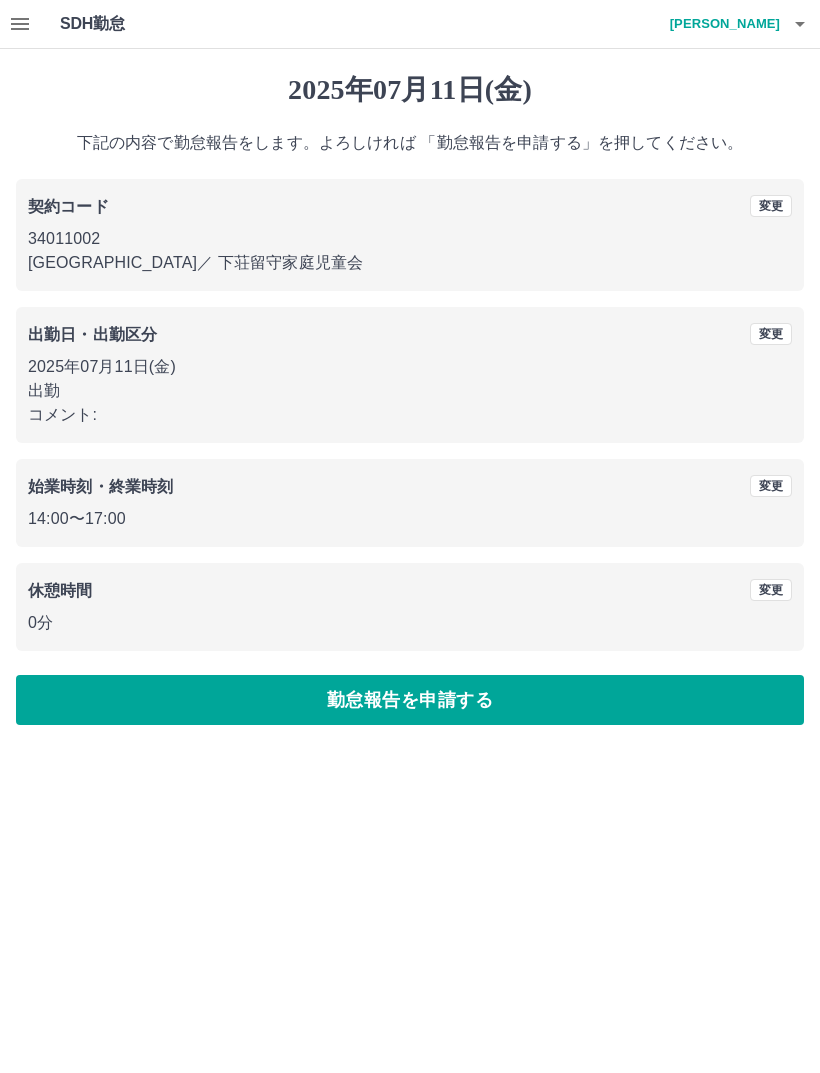 click on "勤怠報告を申請する" at bounding box center (410, 700) 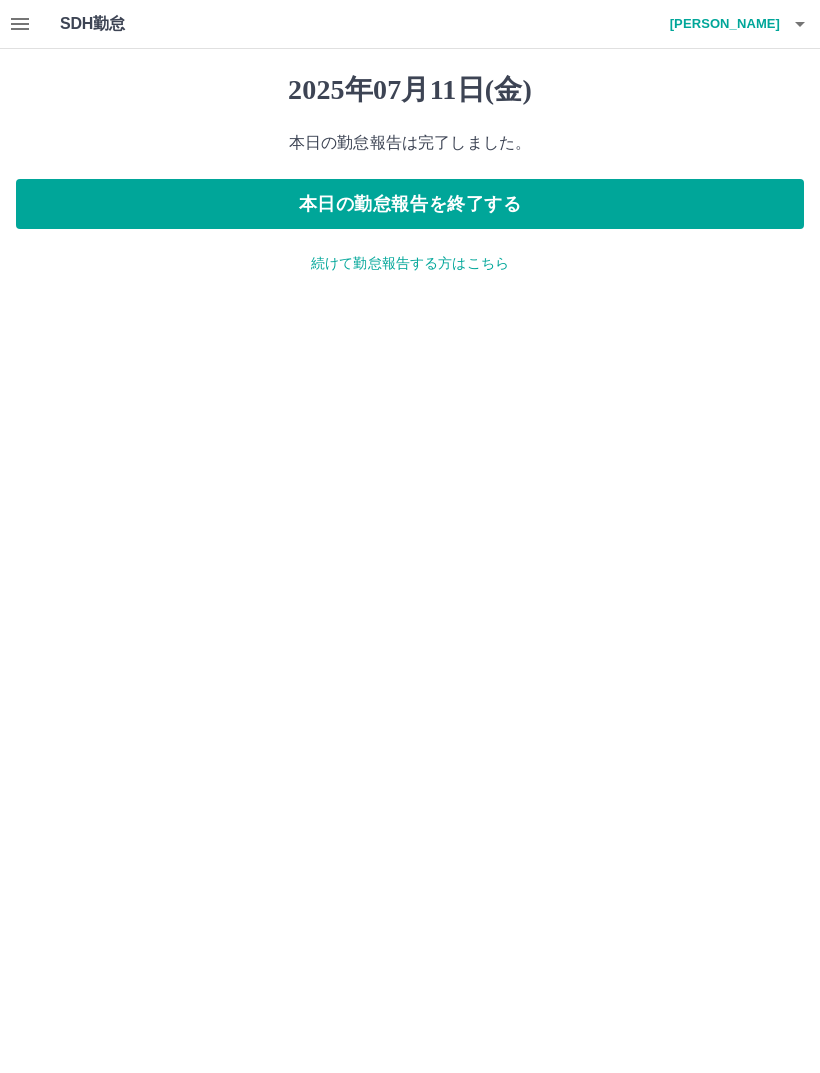 click on "続けて勤怠報告する方はこちら" at bounding box center (410, 263) 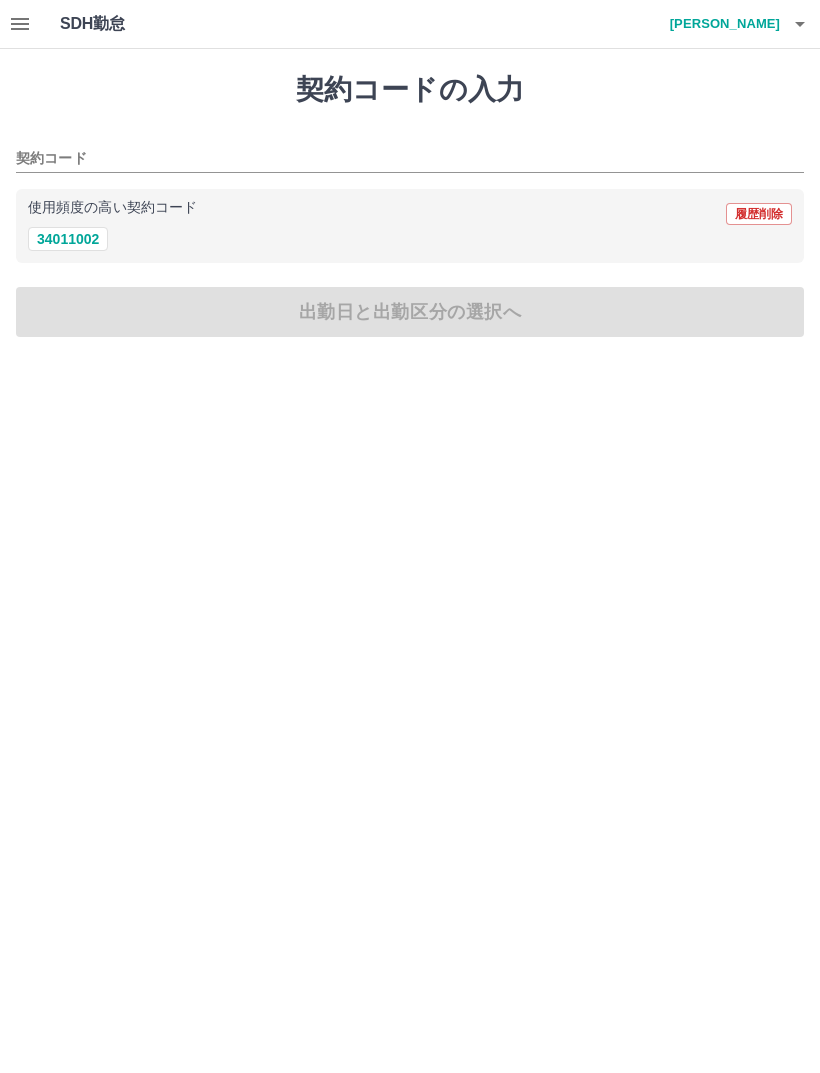 click on "34011002" at bounding box center (68, 239) 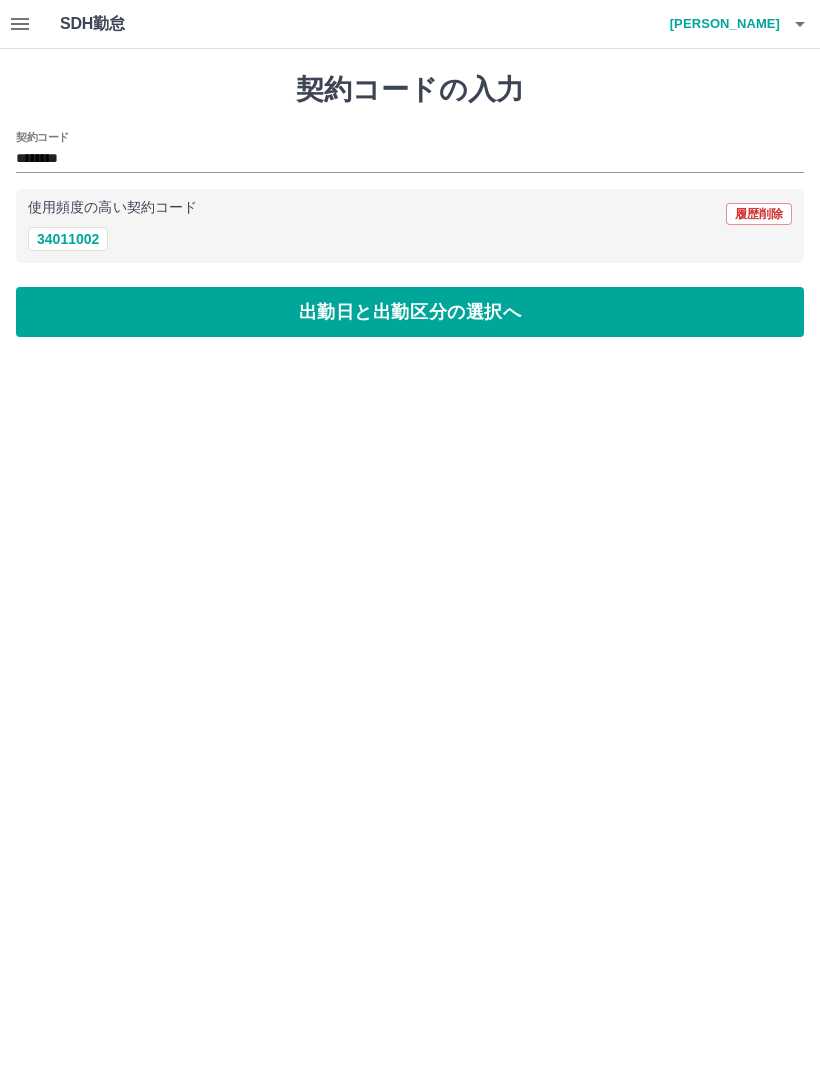 type on "********" 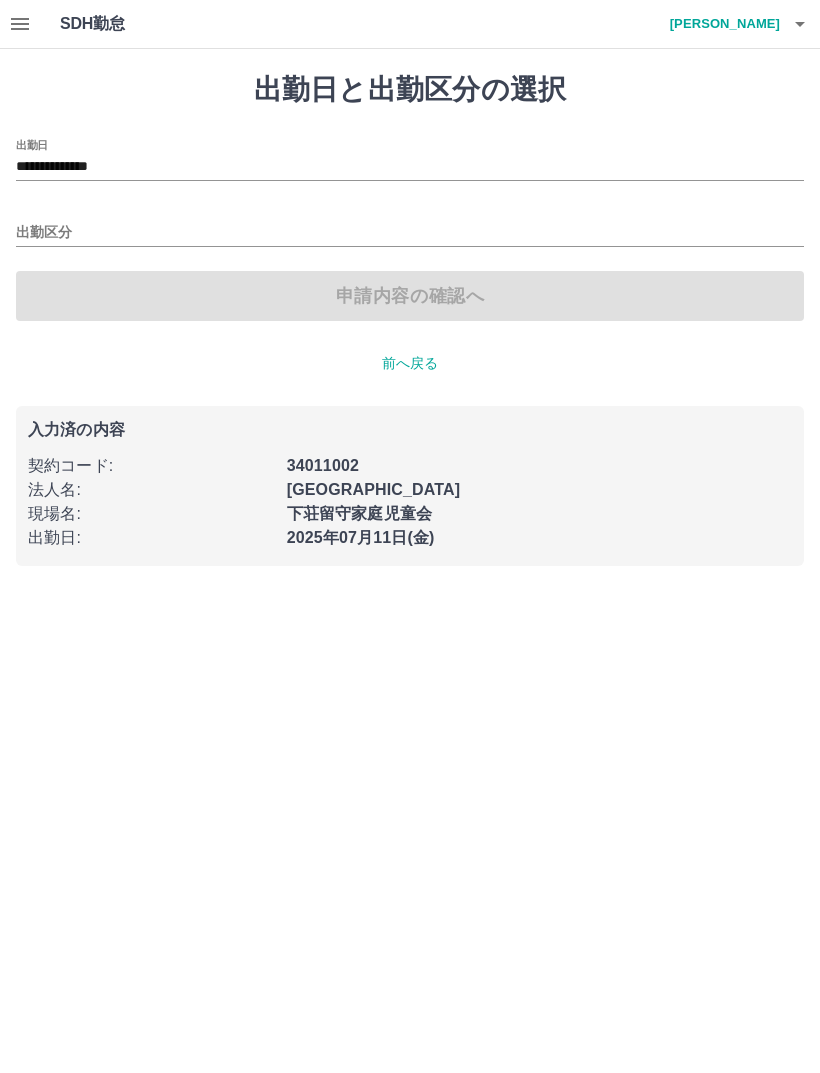 click on "出勤区分" at bounding box center (410, 233) 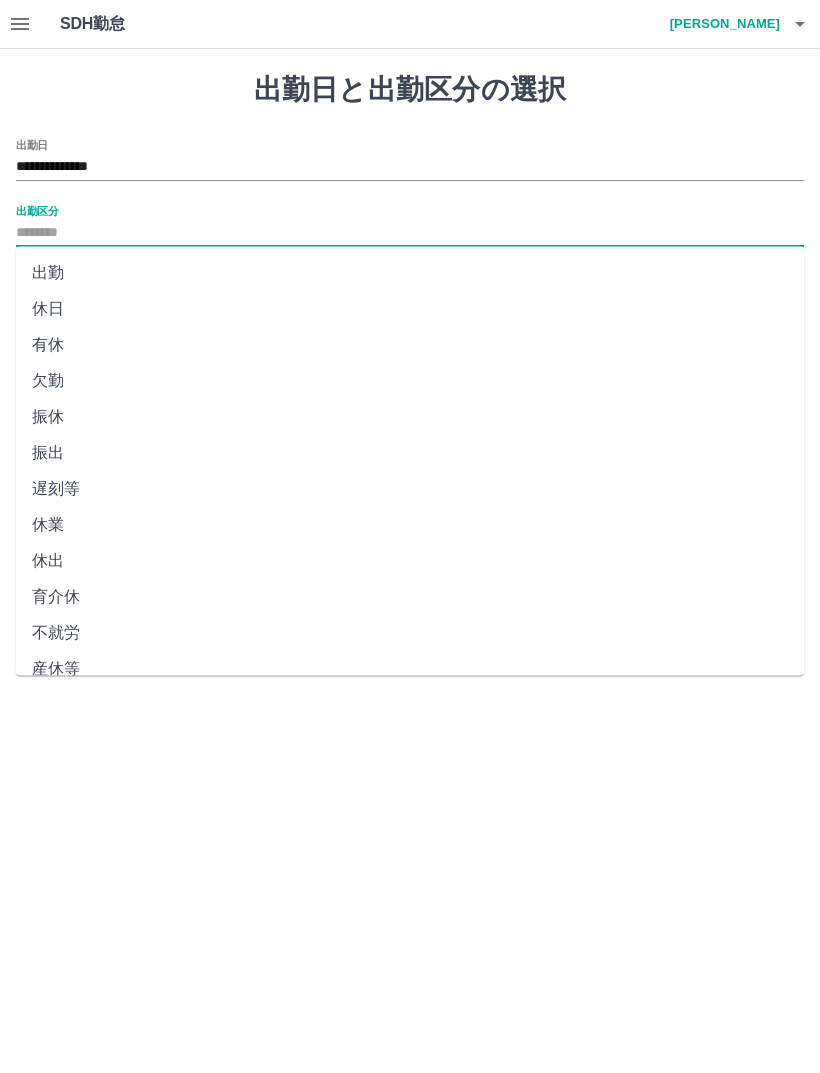 click on "有休" at bounding box center (410, 345) 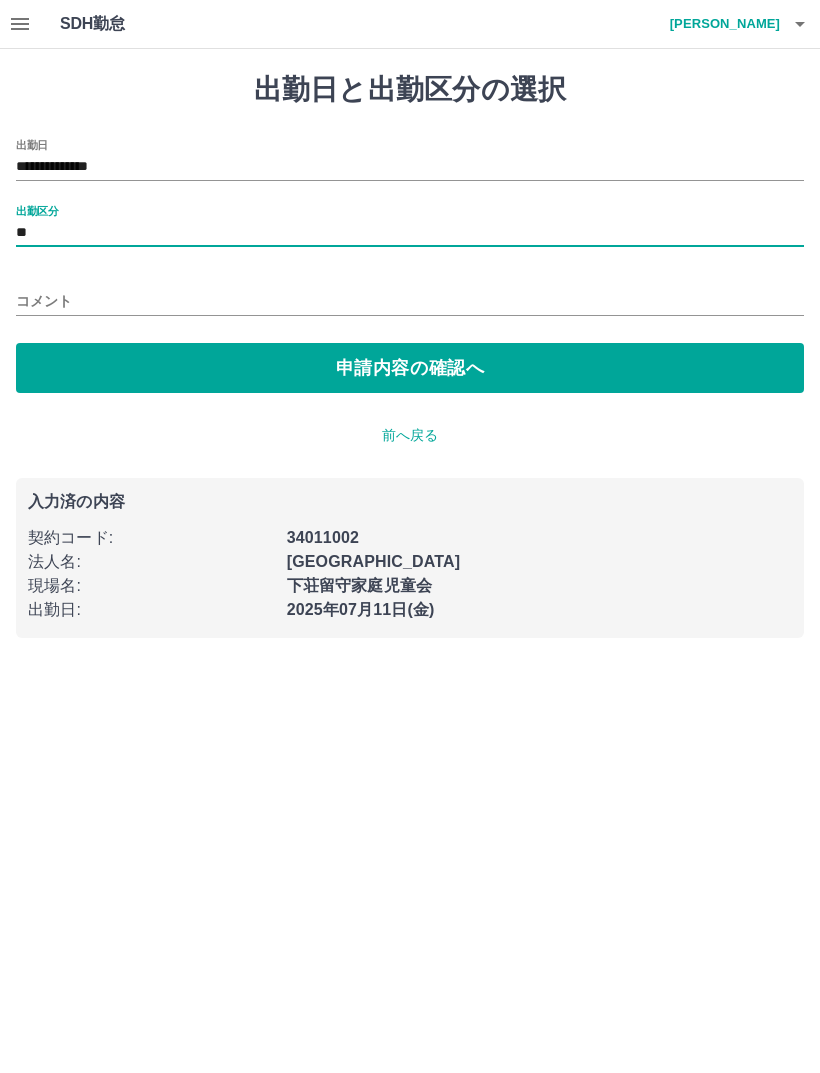 click on "申請内容の確認へ" at bounding box center (410, 368) 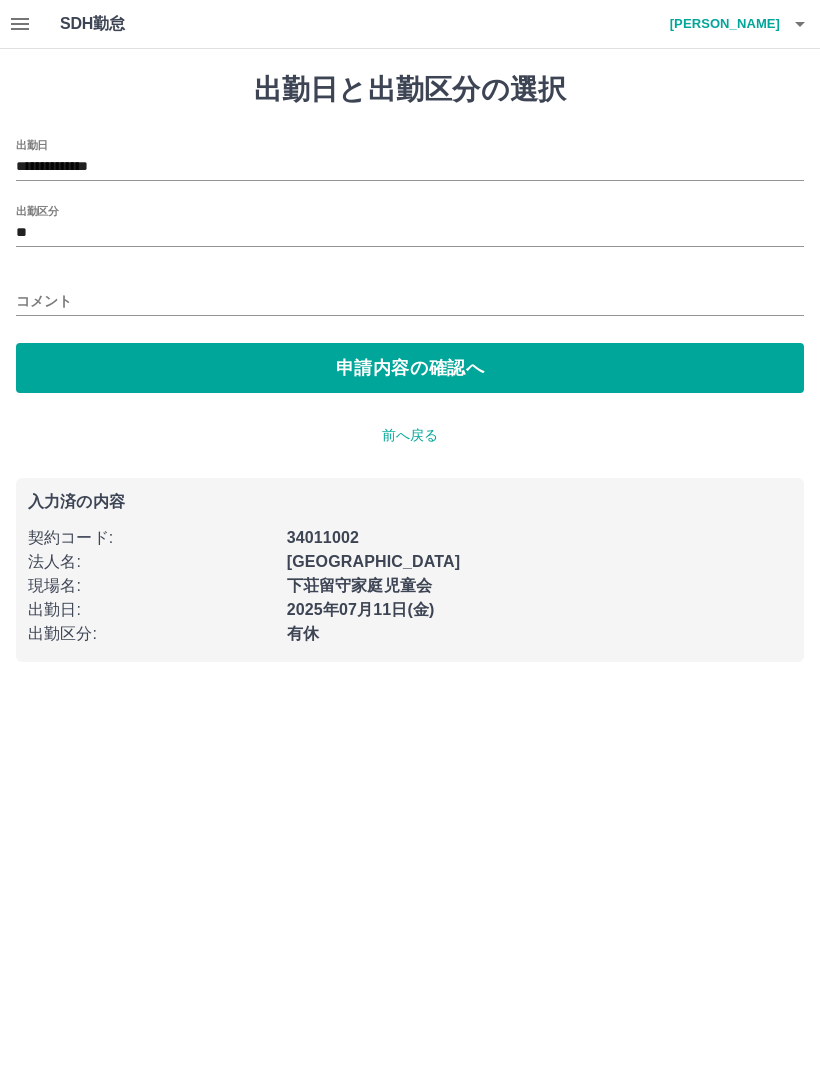 click on "**********" at bounding box center [410, 167] 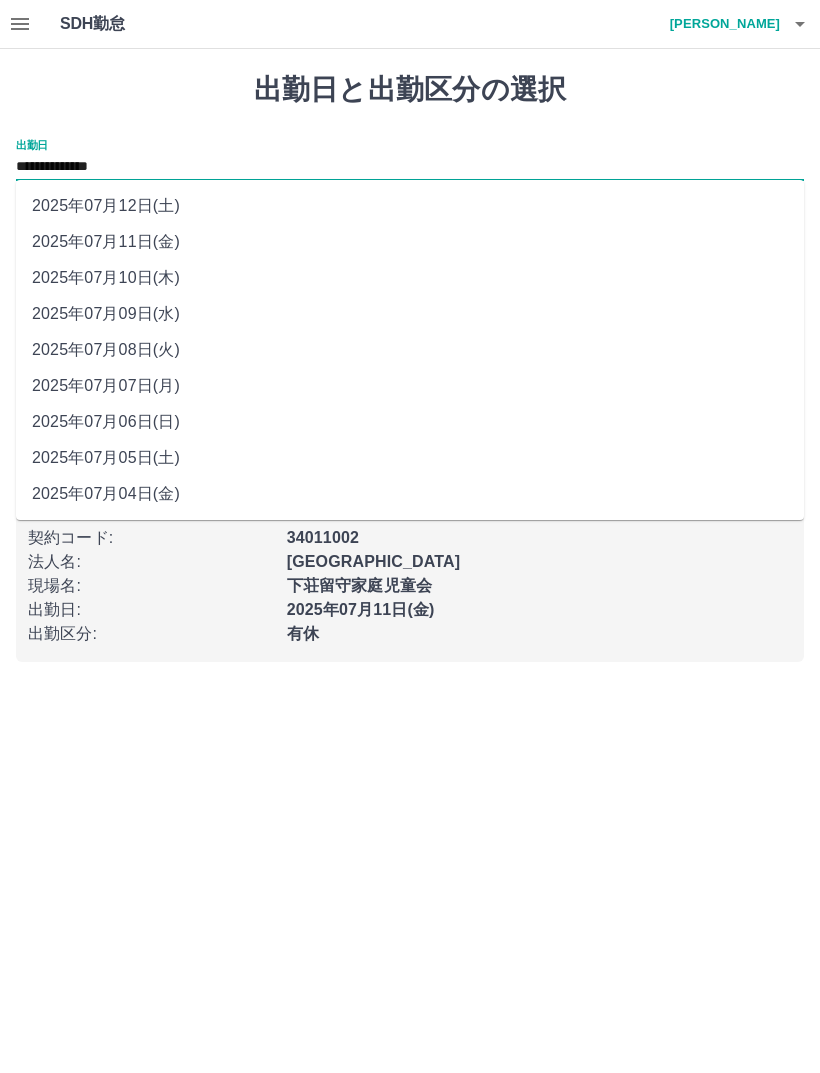 click on "2025年07月10日(木)" at bounding box center (410, 278) 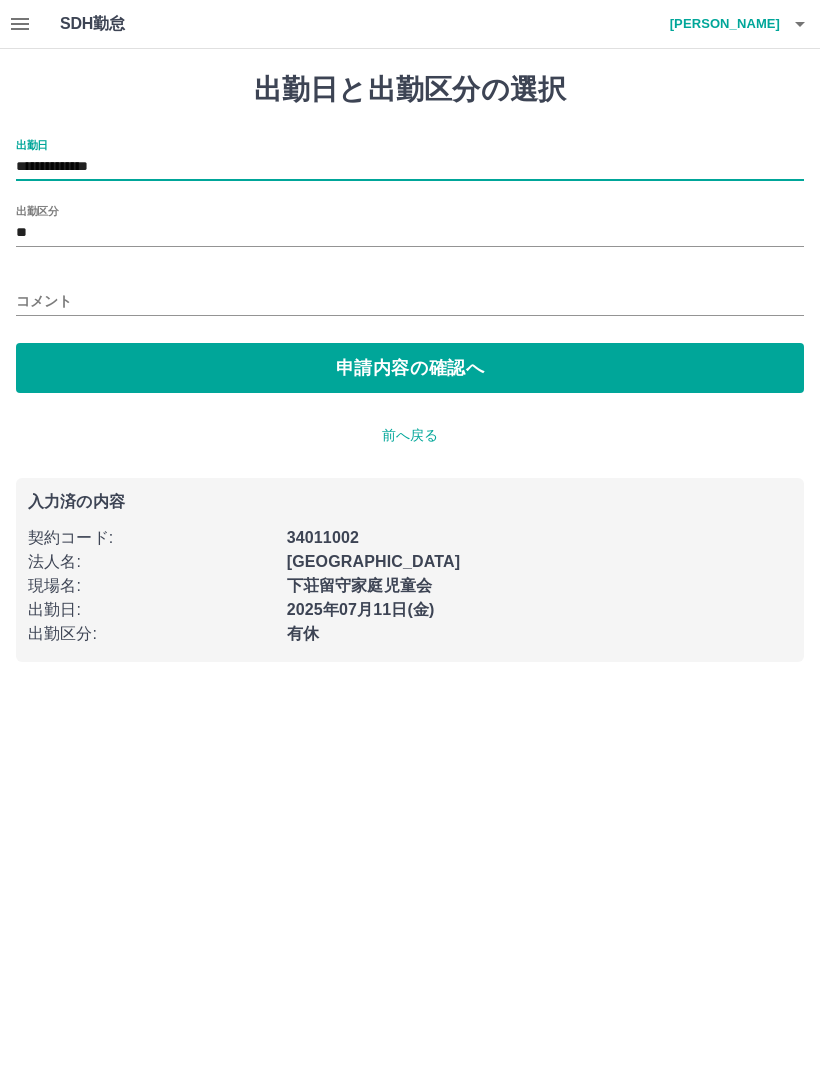 click on "申請内容の確認へ" at bounding box center [410, 368] 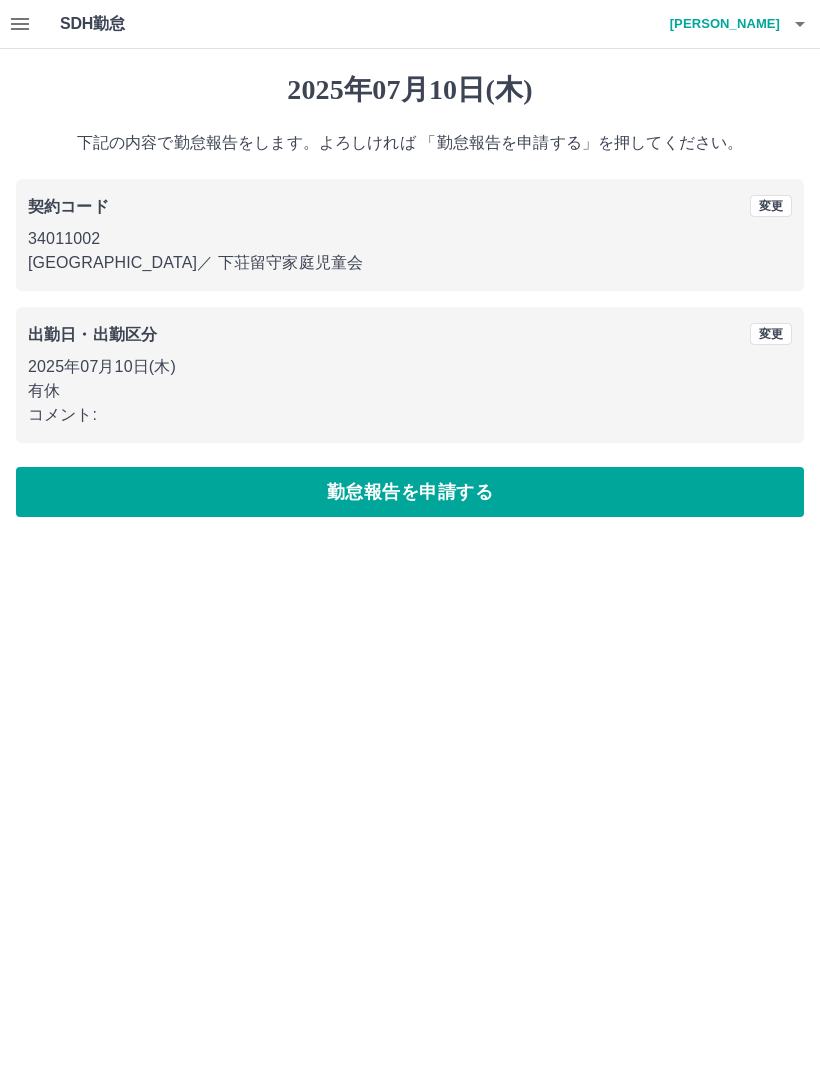 click on "勤怠報告を申請する" at bounding box center (410, 492) 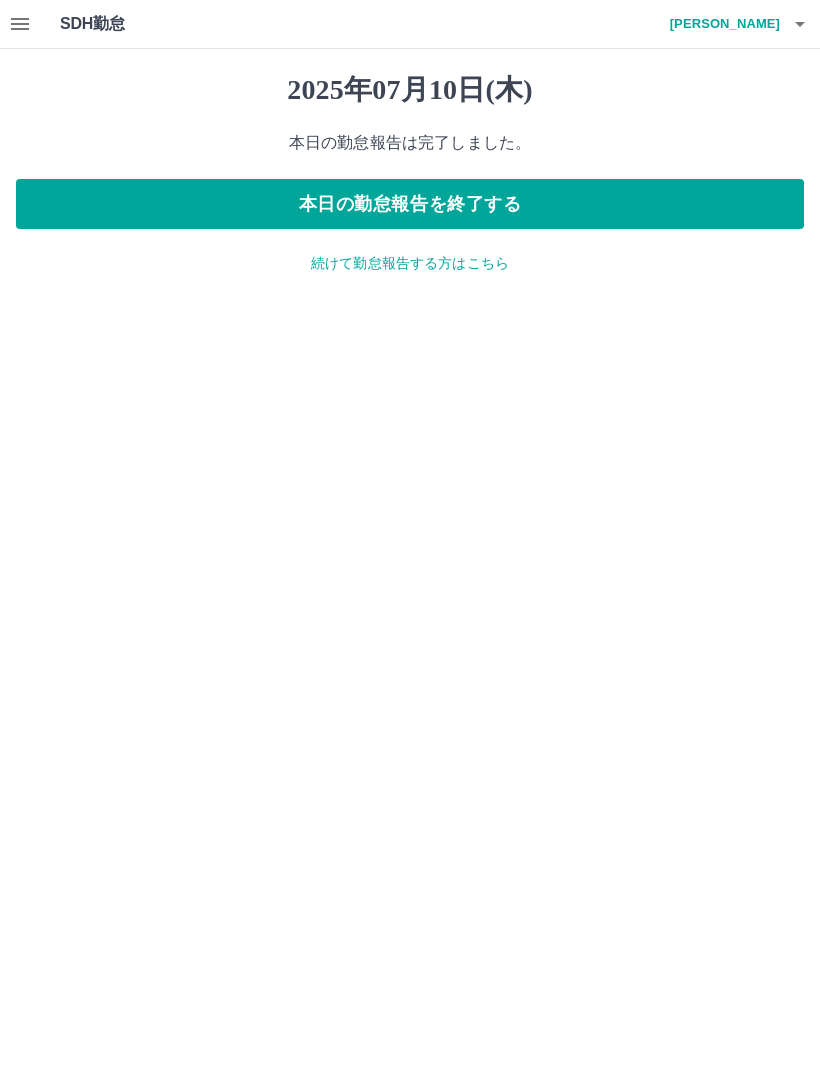 click on "本日の勤怠報告を終了する" at bounding box center (410, 204) 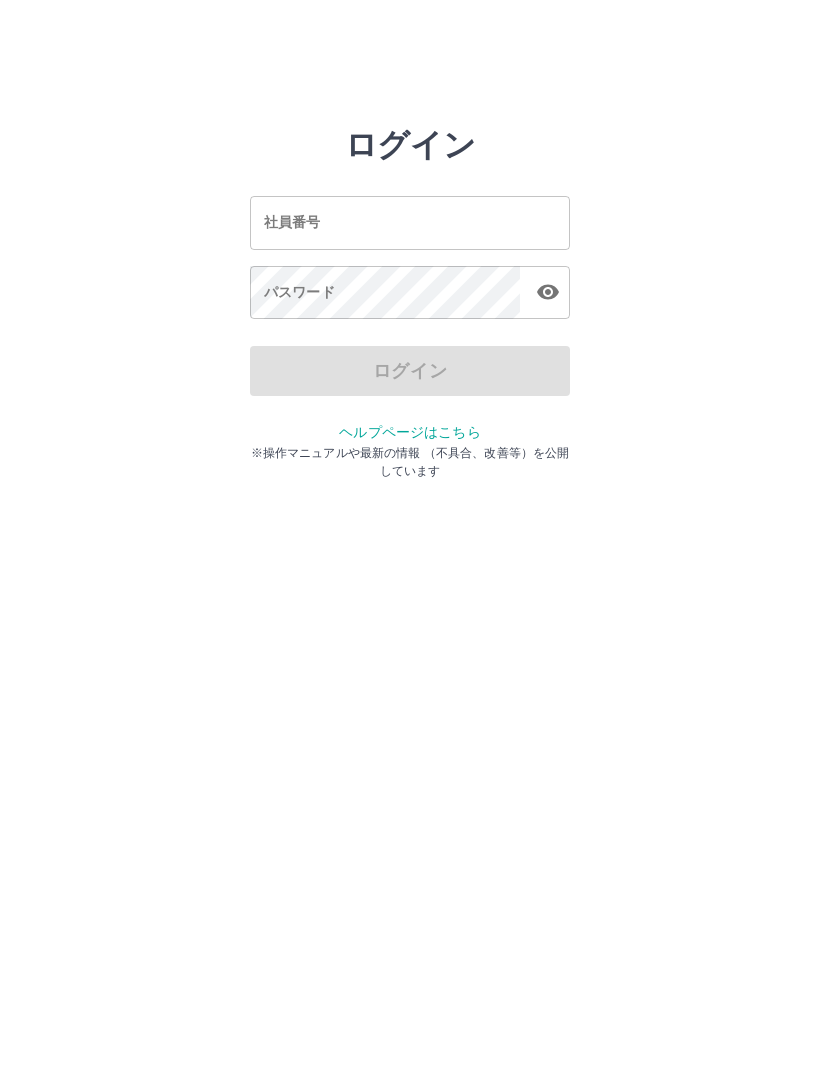 scroll, scrollTop: 0, scrollLeft: 0, axis: both 